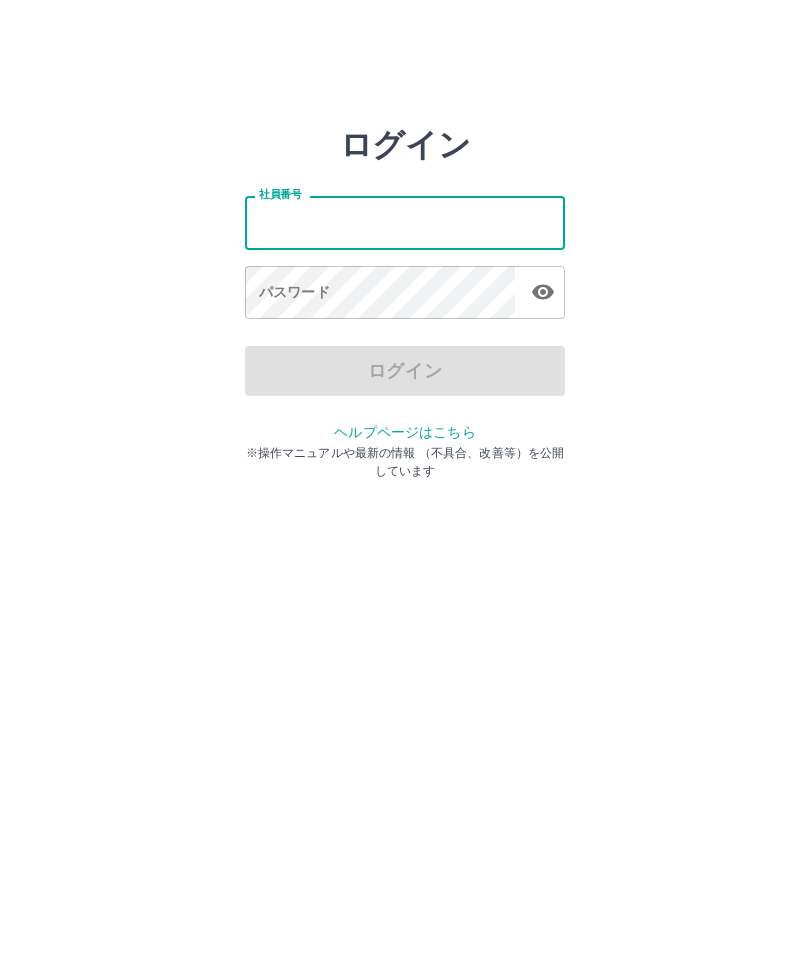 scroll, scrollTop: 0, scrollLeft: 0, axis: both 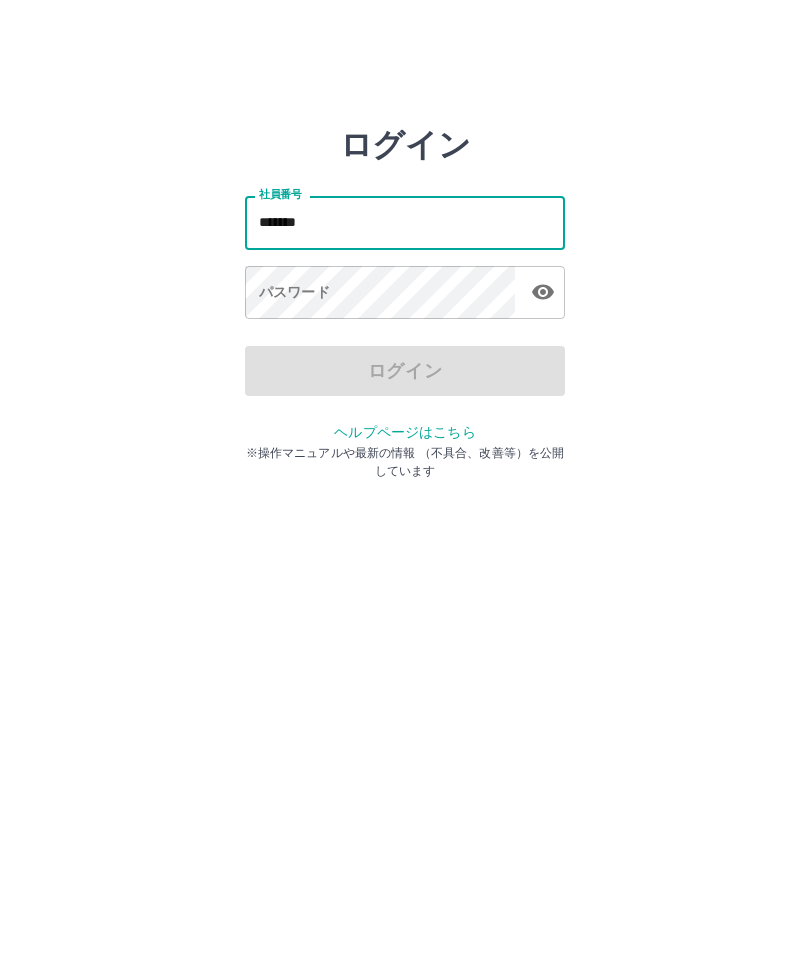 type on "*******" 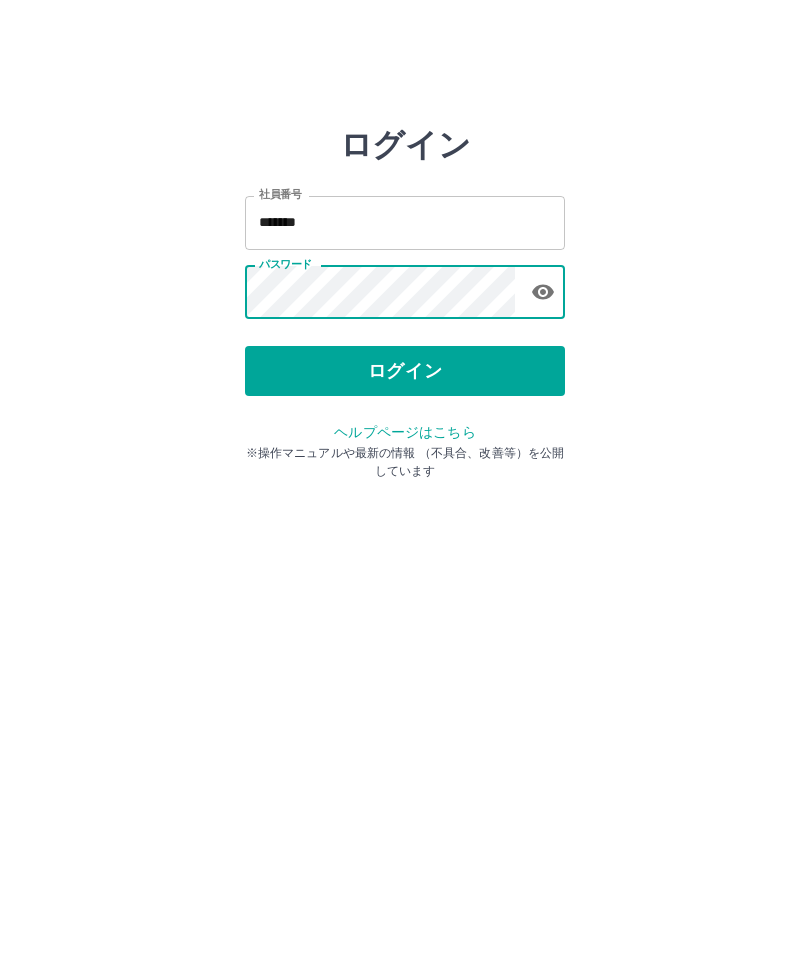 click on "ログイン" at bounding box center (405, 371) 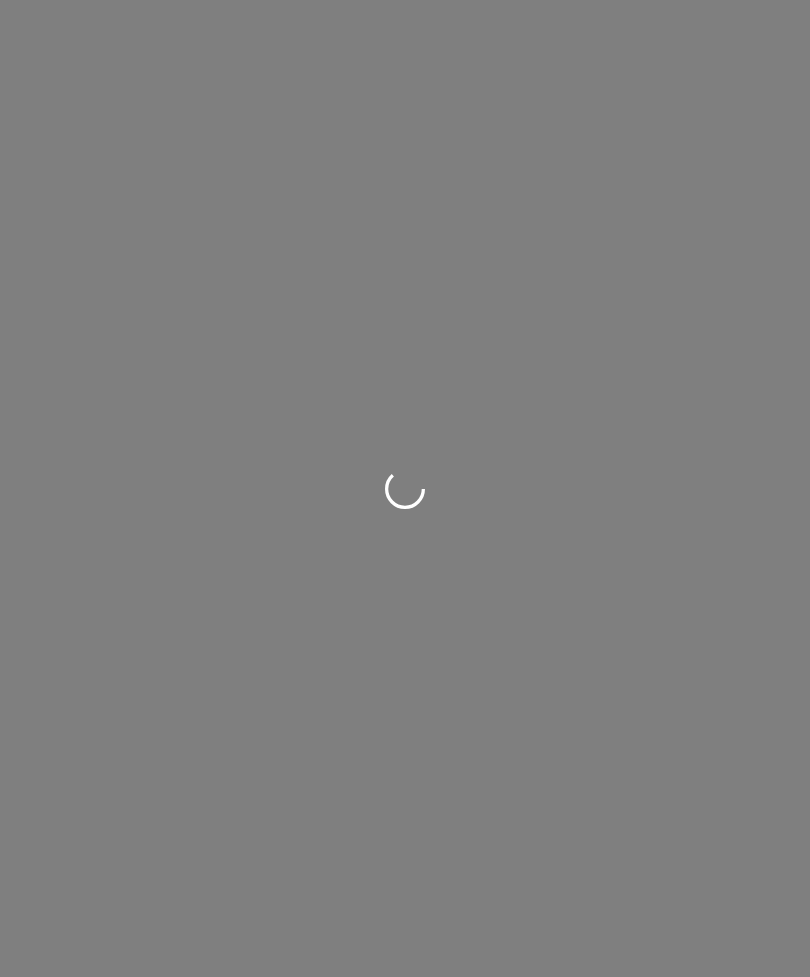 scroll, scrollTop: 0, scrollLeft: 0, axis: both 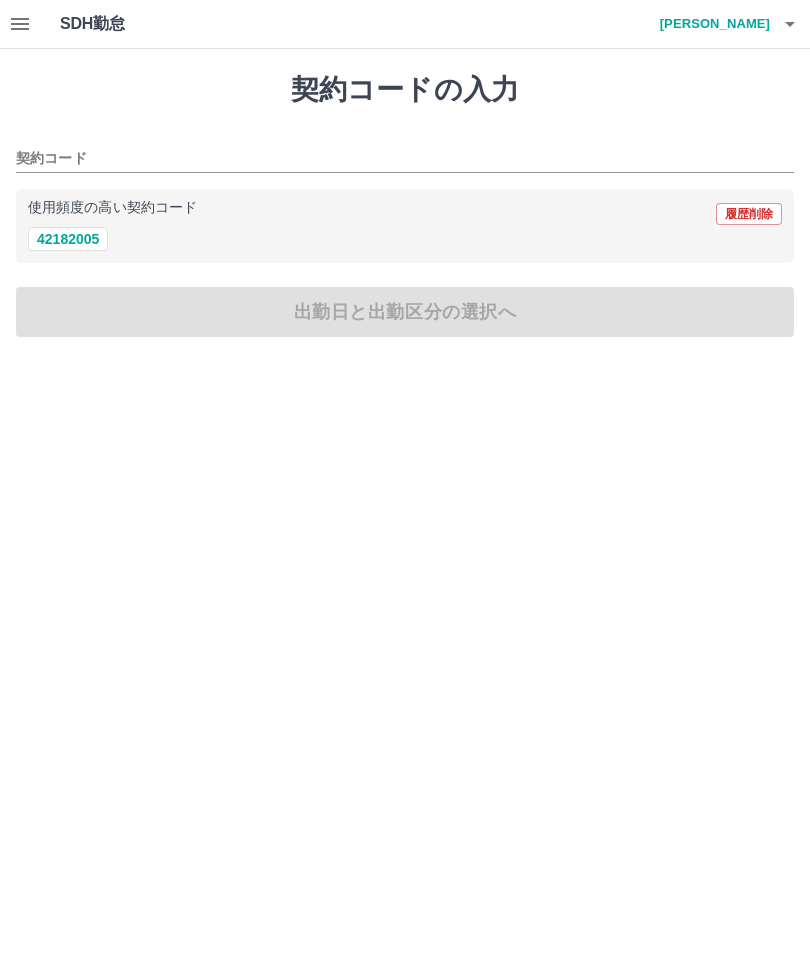 click on "42182005" at bounding box center (68, 239) 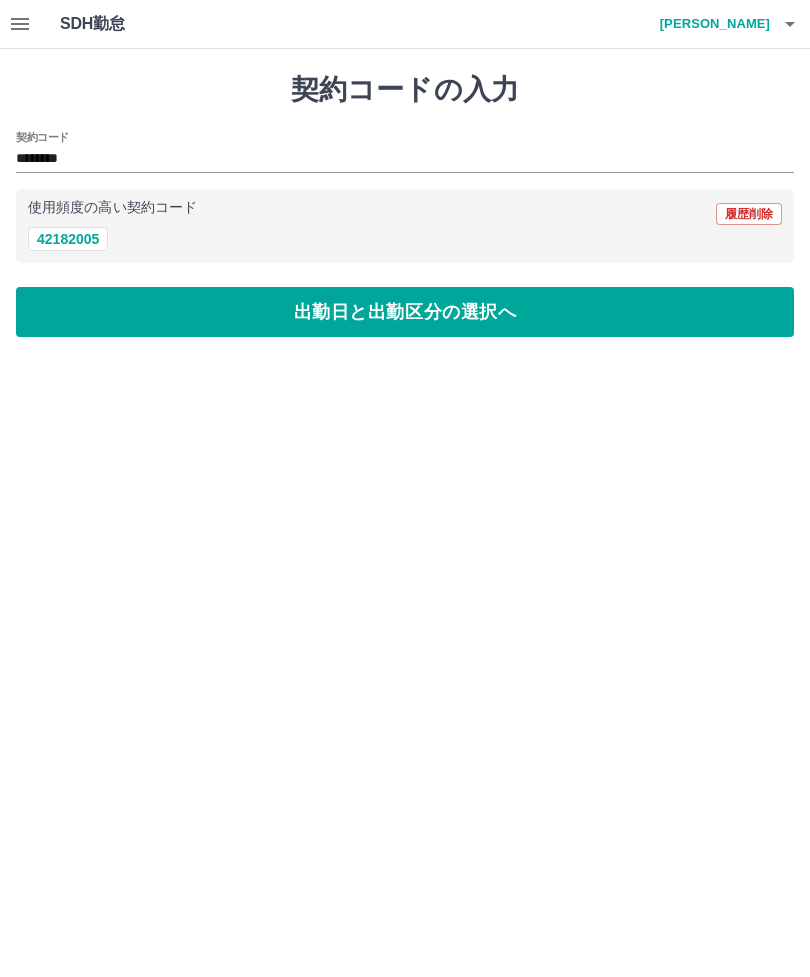 click on "出勤日と出勤区分の選択へ" at bounding box center [405, 312] 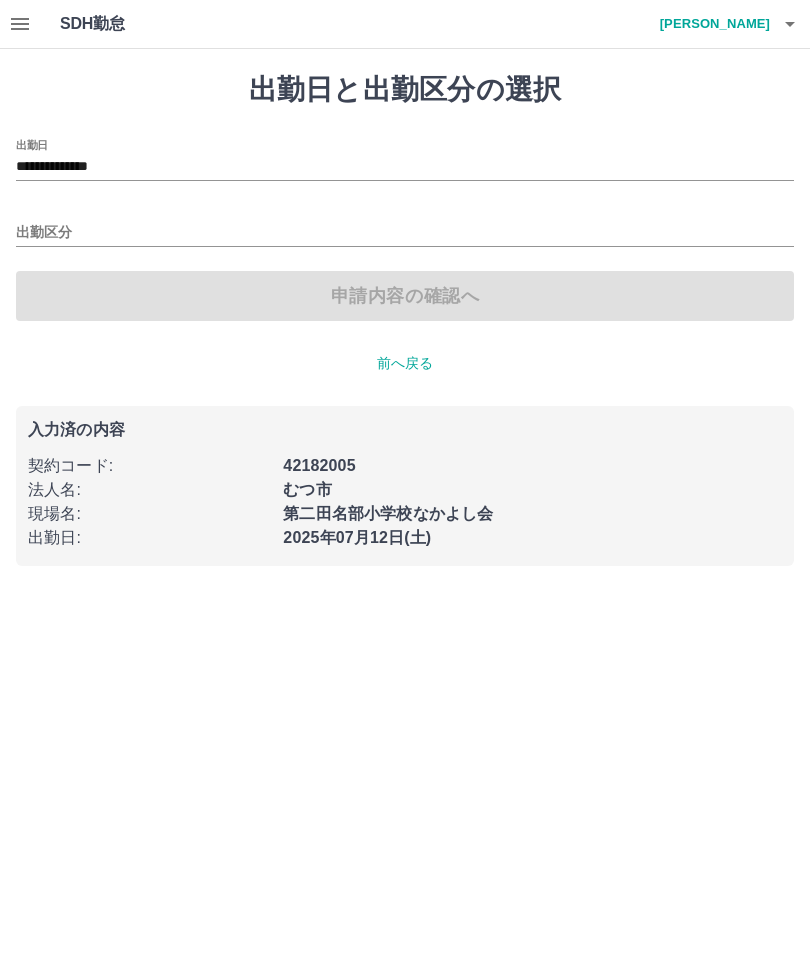 click on "出勤区分" at bounding box center [405, 233] 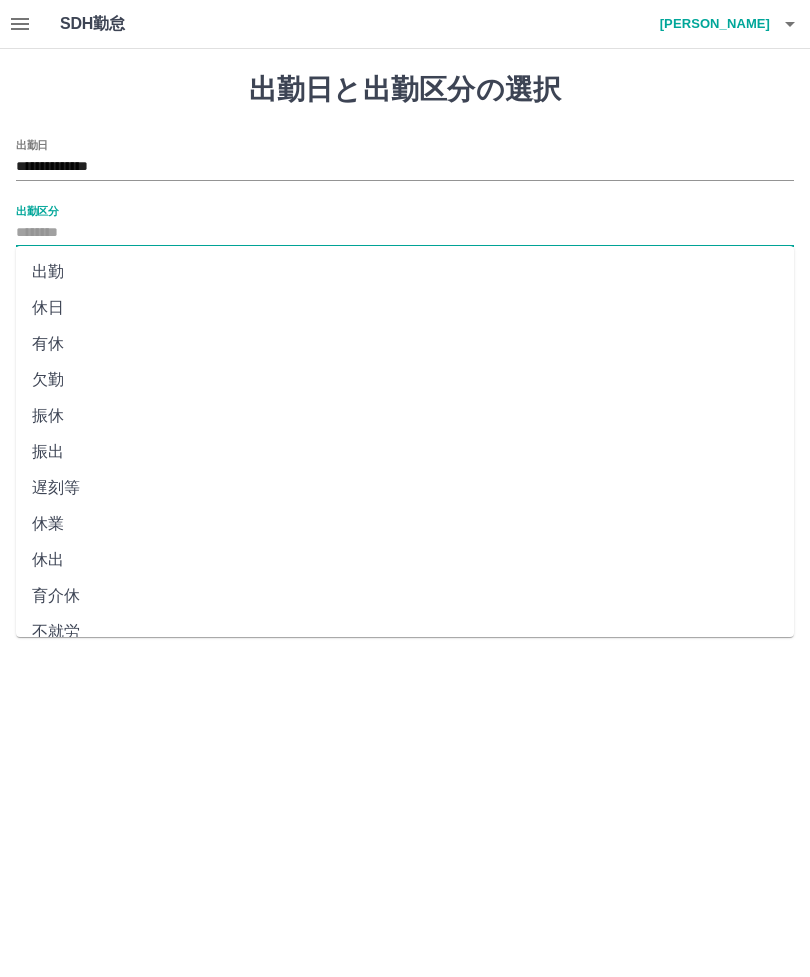 click on "出勤" at bounding box center (405, 272) 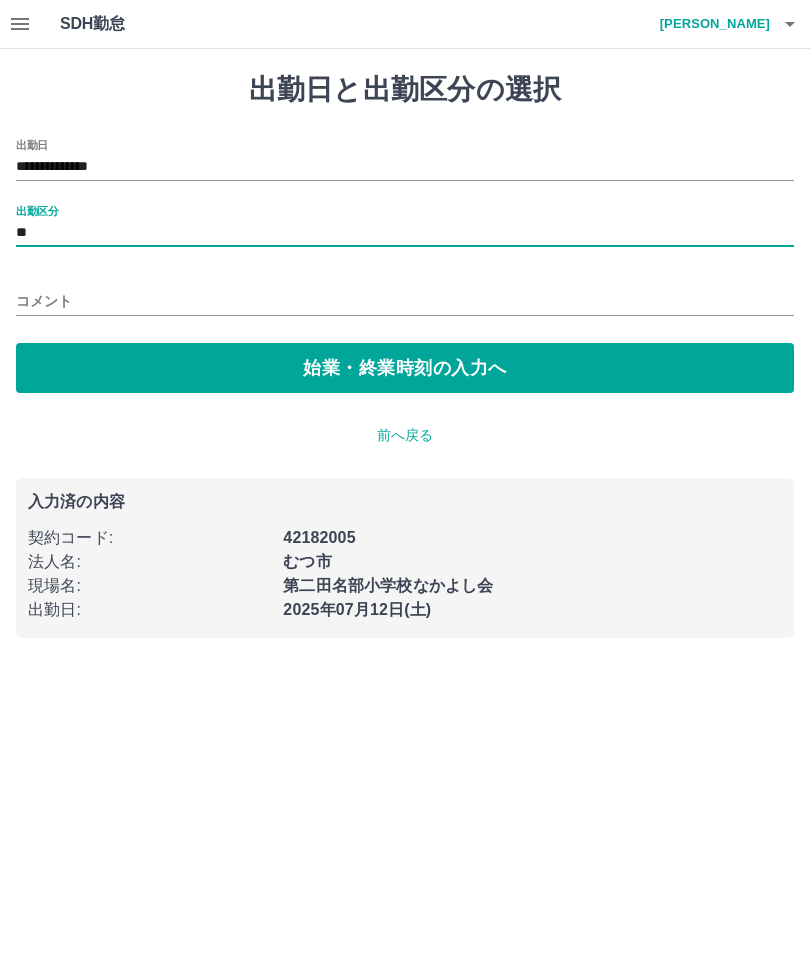 click on "始業・終業時刻の入力へ" at bounding box center [405, 368] 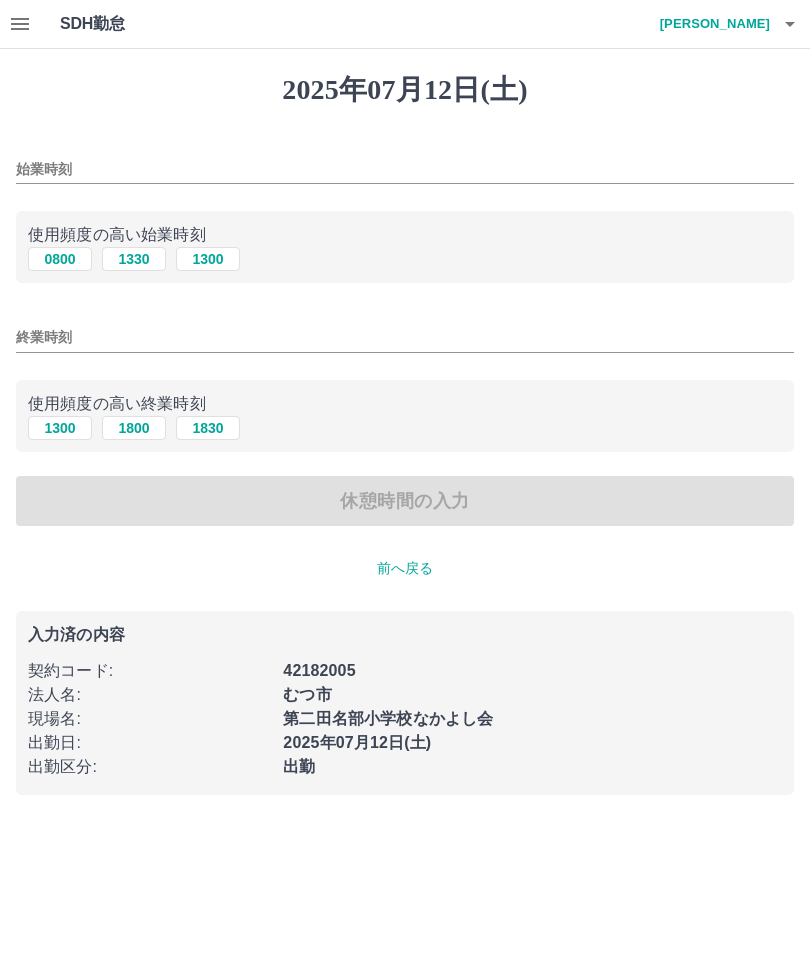click on "始業時刻" at bounding box center (405, 169) 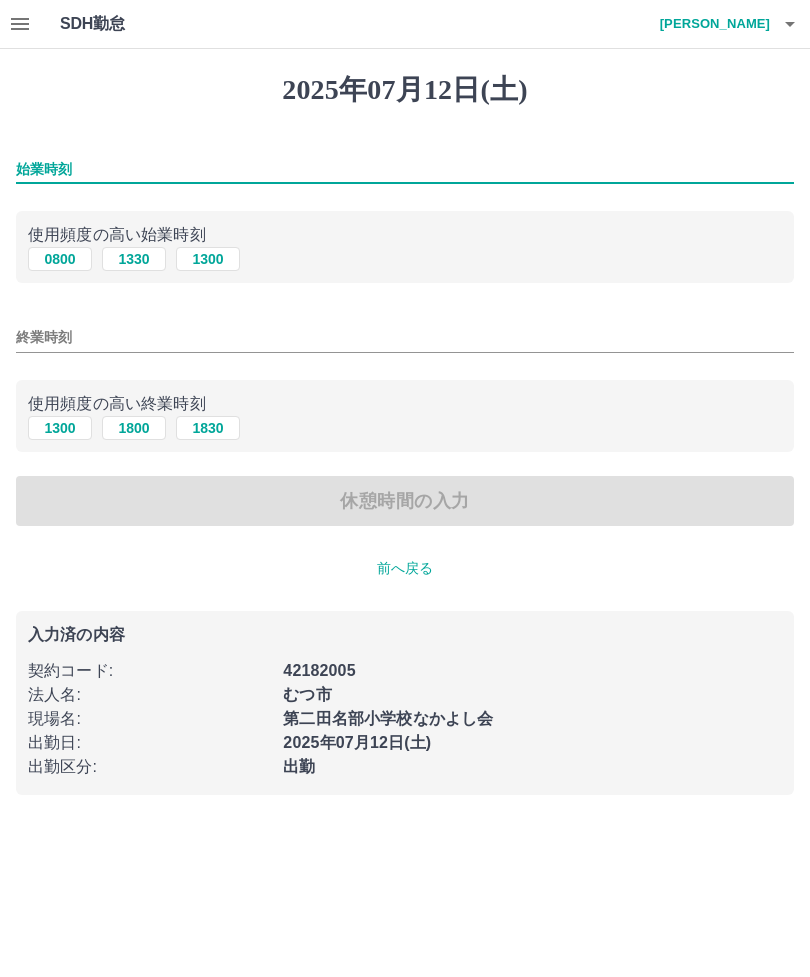 type on "*" 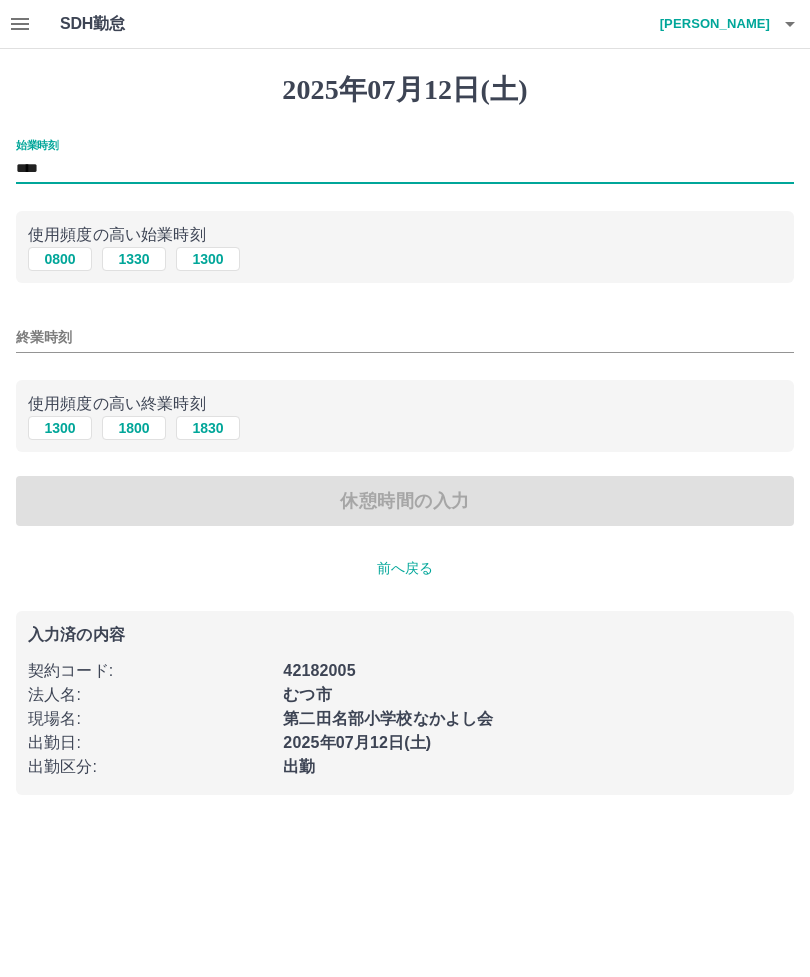 type on "****" 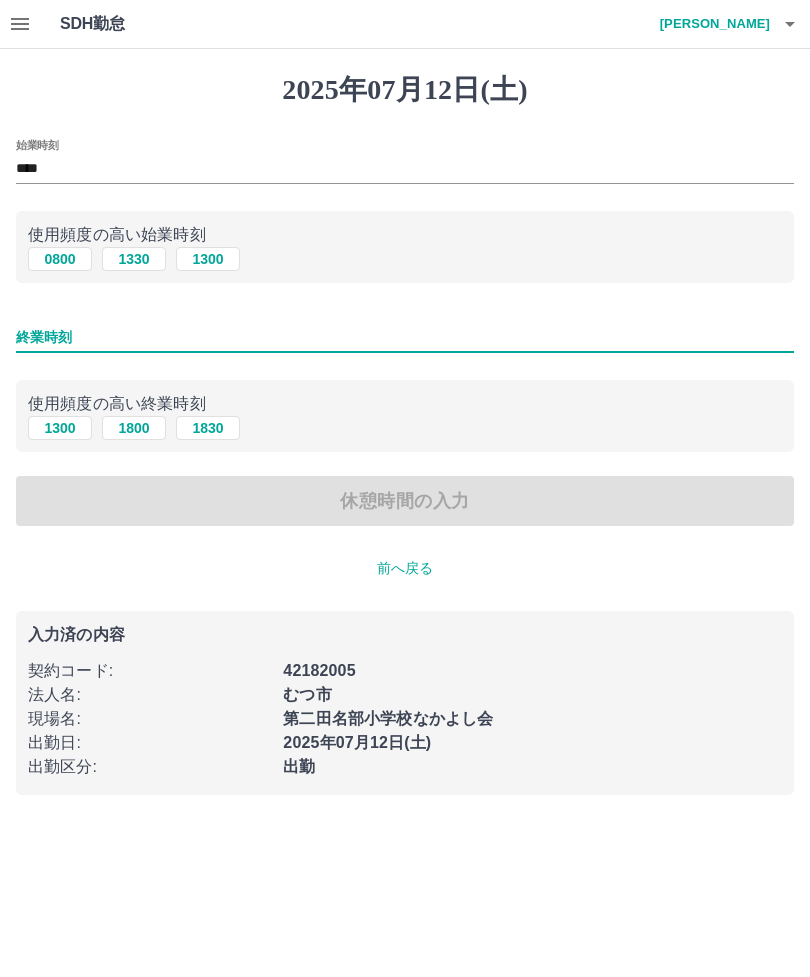 click on "終業時刻" at bounding box center [405, 337] 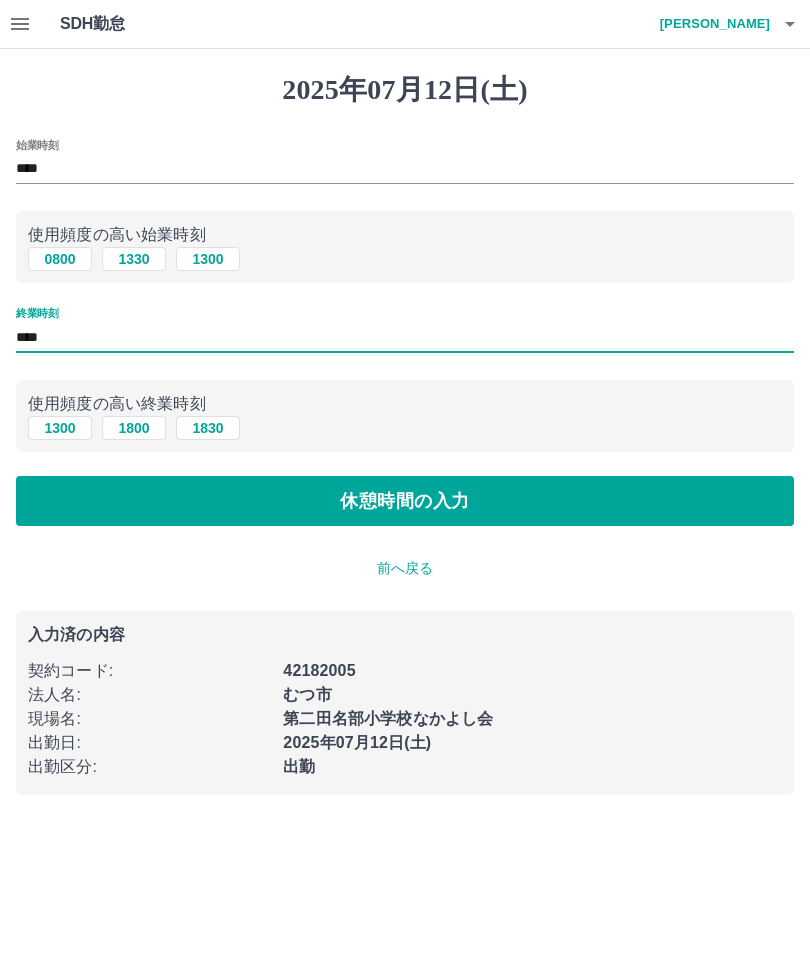 type on "****" 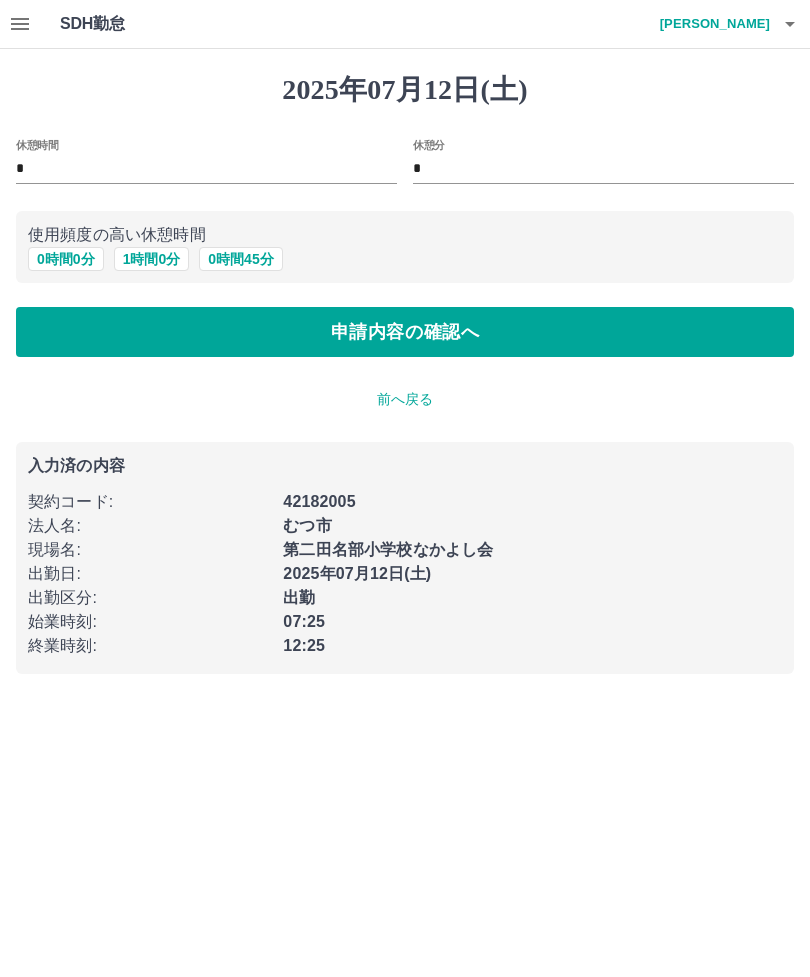 click on "申請内容の確認へ" at bounding box center [405, 332] 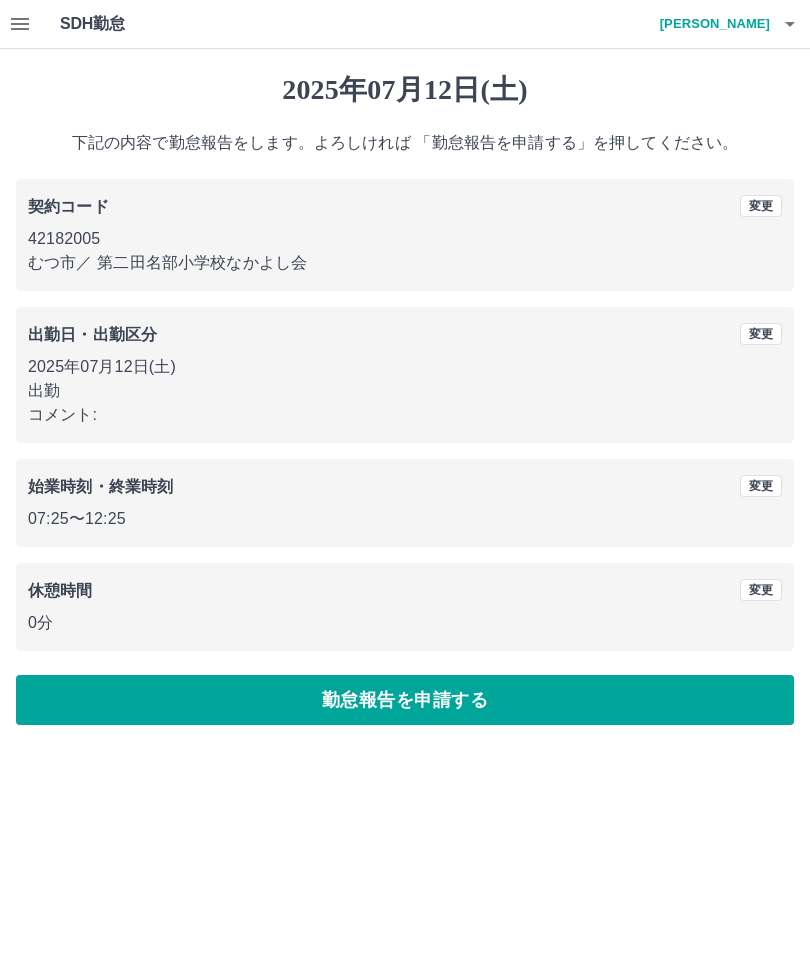 click on "勤怠報告を申請する" at bounding box center (405, 700) 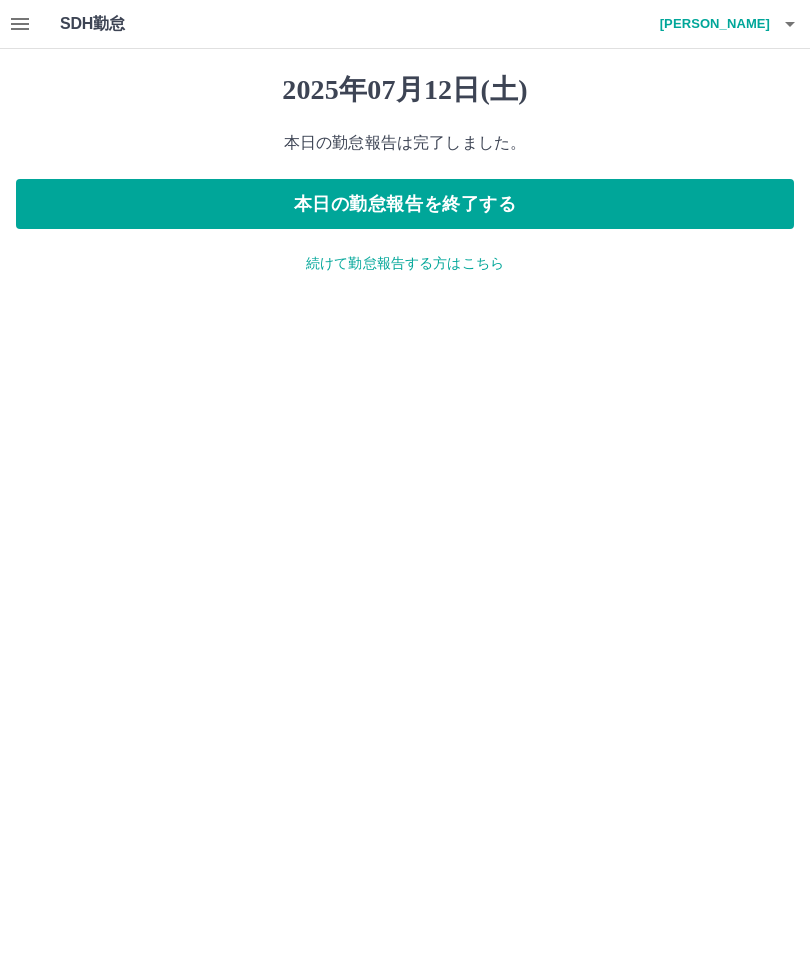click on "続けて勤怠報告する方はこちら" at bounding box center (405, 263) 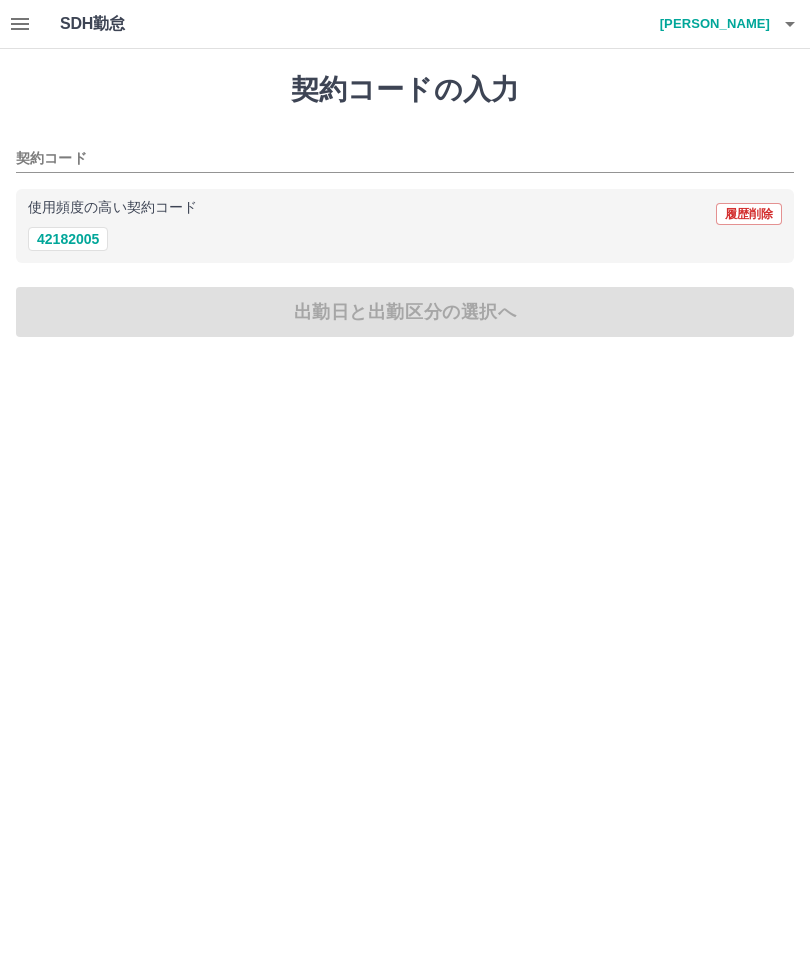 click at bounding box center (20, 24) 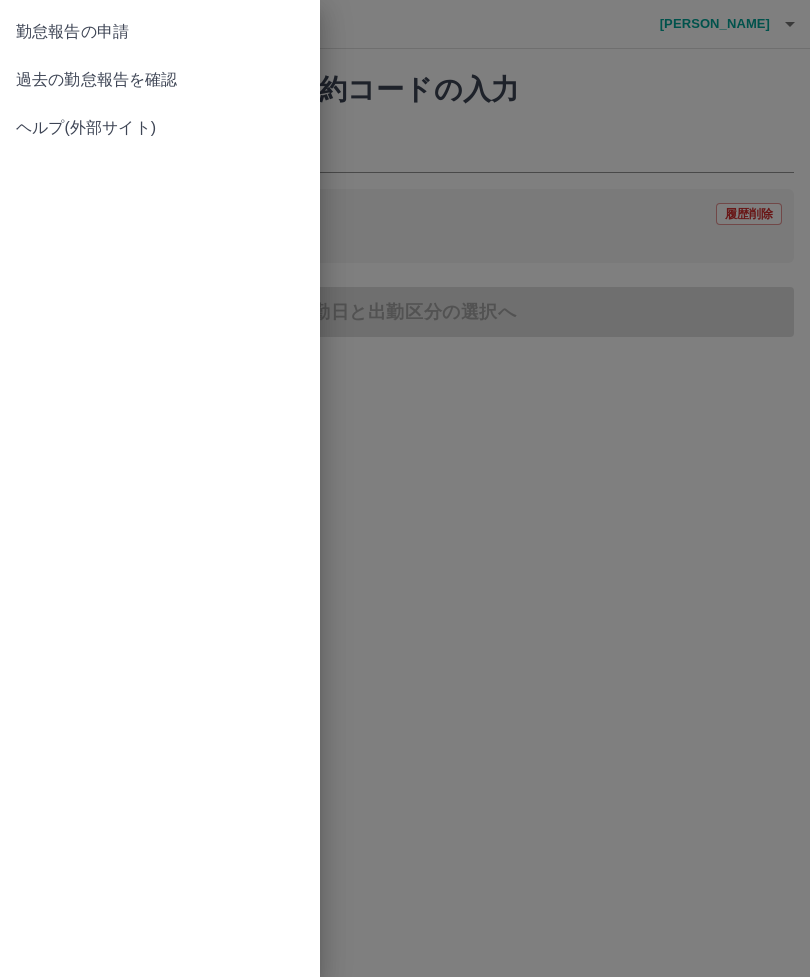 click on "過去の勤怠報告を確認" at bounding box center (160, 80) 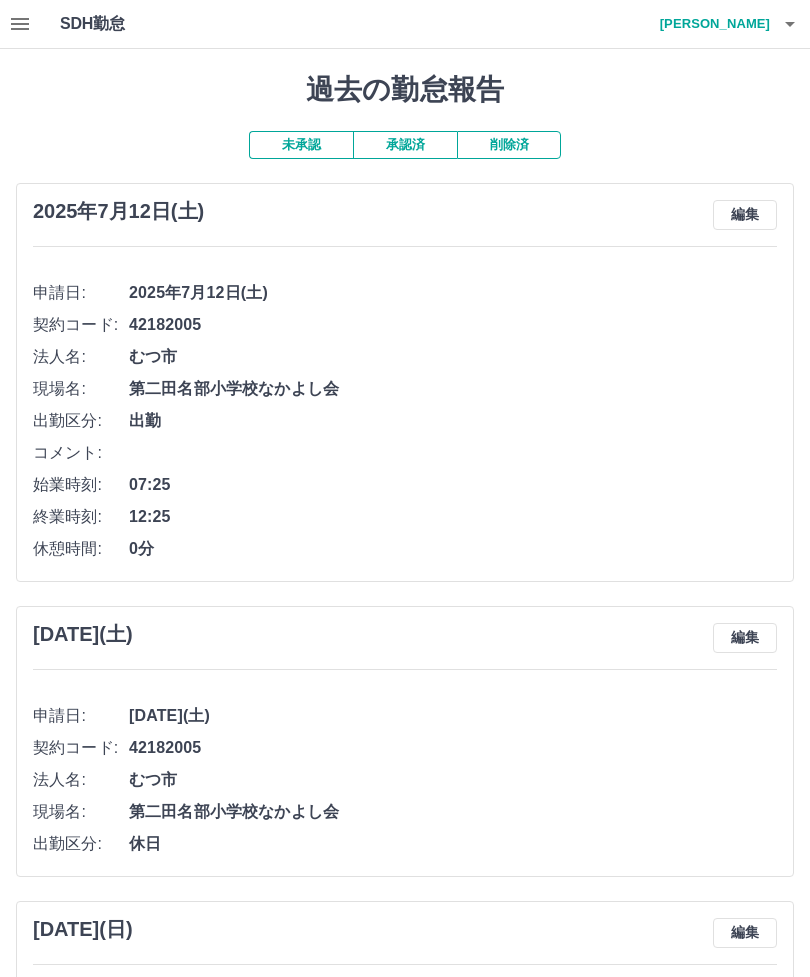 click on "承認済" at bounding box center [405, 145] 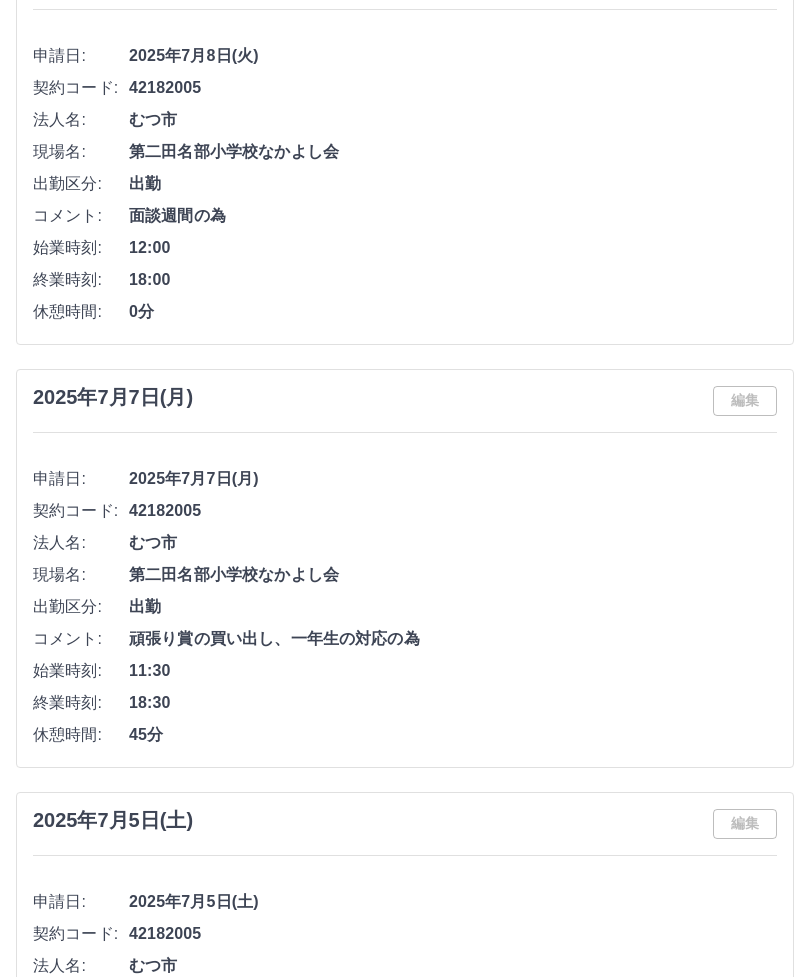 scroll, scrollTop: 1507, scrollLeft: 0, axis: vertical 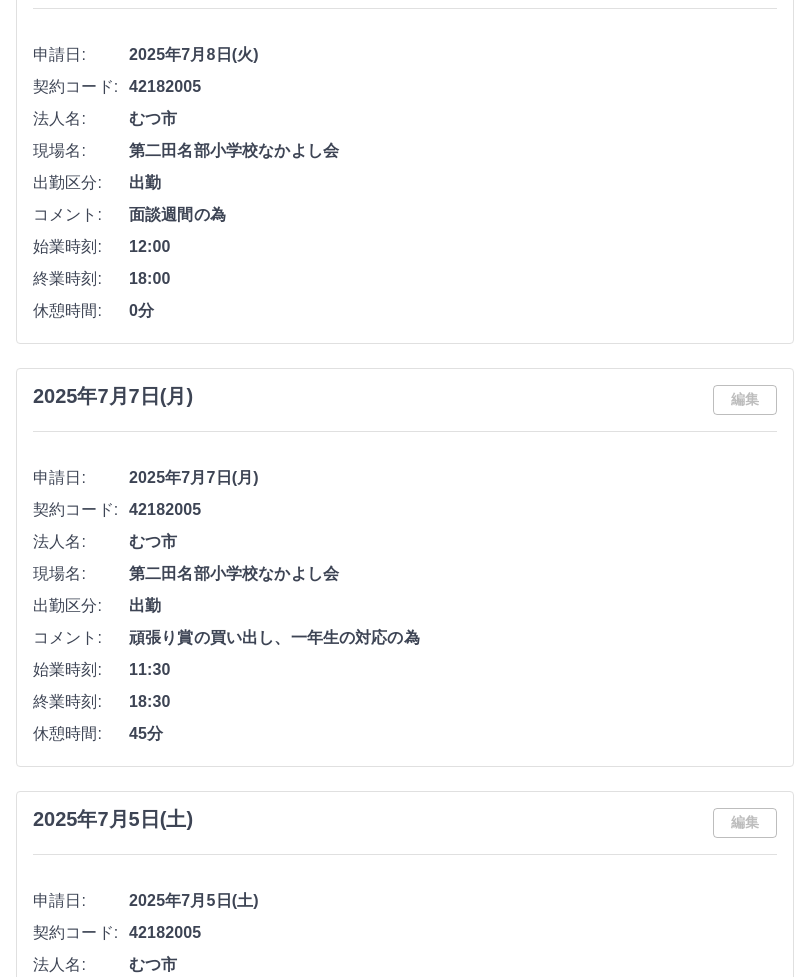 click on "編集" at bounding box center (745, 400) 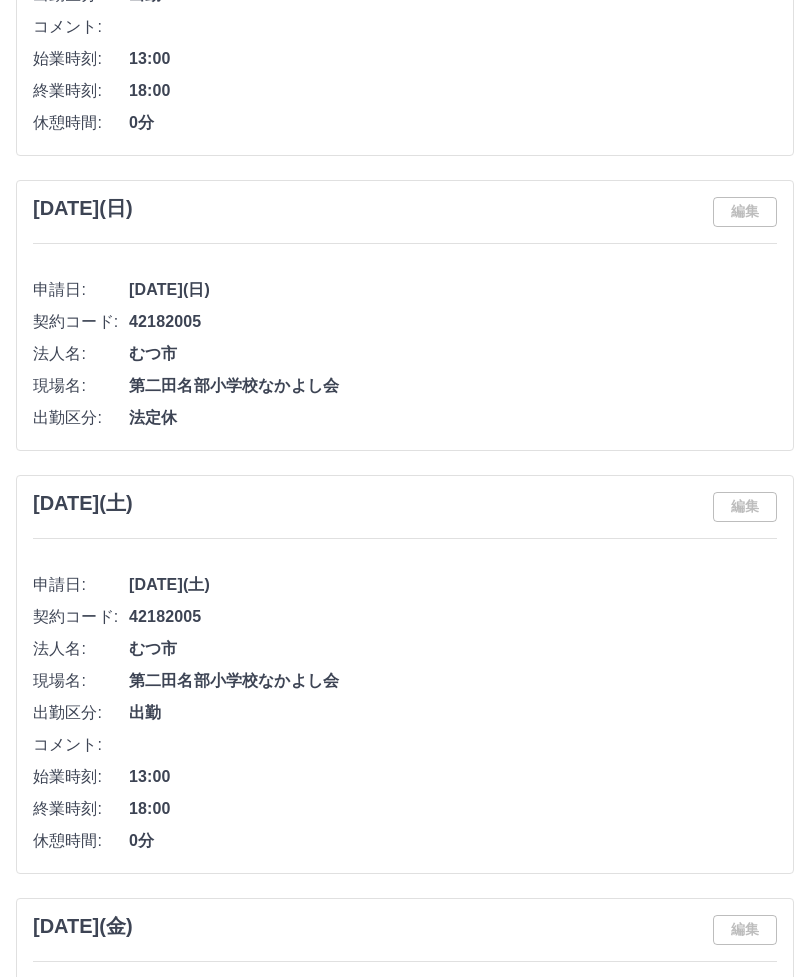 scroll, scrollTop: 4665, scrollLeft: 0, axis: vertical 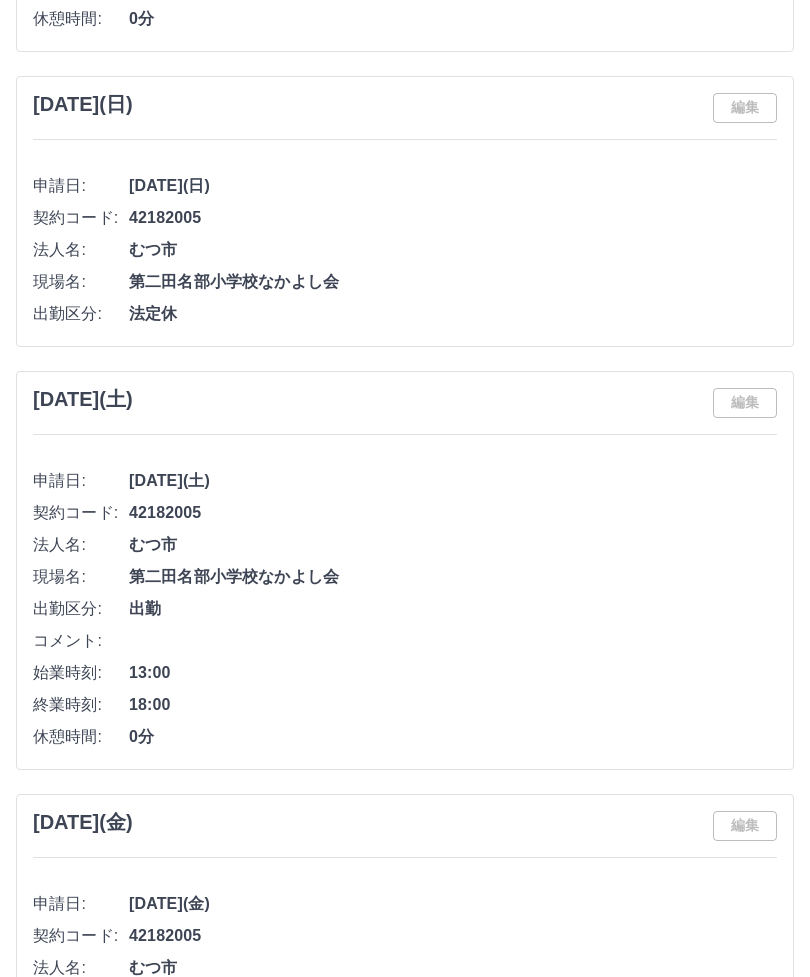 click on "過去の勤怠報告 未承認 承認済 削除済 2025年7月11日(金) 編集 申請日: 2025年7月11日(金) 契約コード: 42182005 法人名: むつ市 現場名: 第二田名部小学校なかよし会 出勤区分: 出勤 コメント: 始業時刻: 13:30 終業時刻: 18:30 休憩時間: 0分 2025年7月10日(木) 編集 申請日: 2025年7月10日(木) 契約コード: 42182005 法人名: むつ市 現場名: 第二田名部小学校なかよし会 出勤区分: 出勤 コメント: 始業時刻: 13:00 終業時刻: 18:00 休憩時間: 0分 2025年7月9日(水) 編集 申請日: 2025年7月9日(水) 契約コード: 42182005 法人名: むつ市 現場名: 第二田名部小学校なかよし会 出勤区分: 出勤 コメント: 始業時刻: 12:00 終業時刻: 18:00 休憩時間: 0分 2025年7月8日(火) 編集 申請日: 2025年7月8日(火) 契約コード: 42182005 法人名: むつ市 現場名: 第二田名部小学校なかよし会 出勤区分: 出勤 コメント: 面談週間の為" at bounding box center (405, 552) 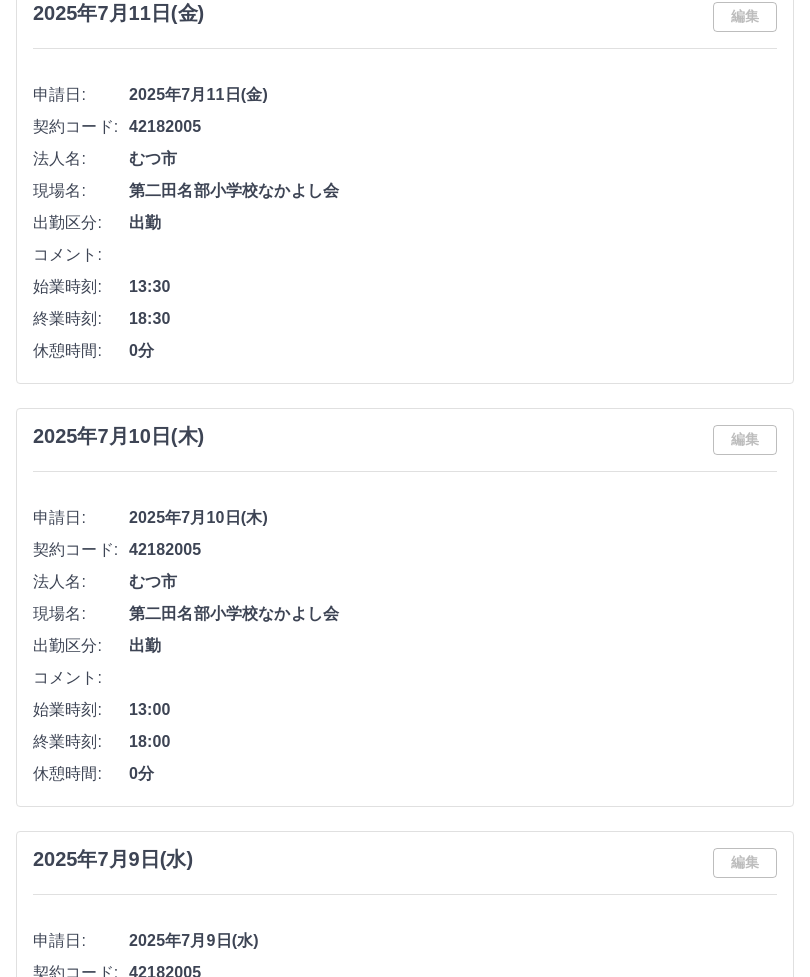 scroll, scrollTop: 0, scrollLeft: 0, axis: both 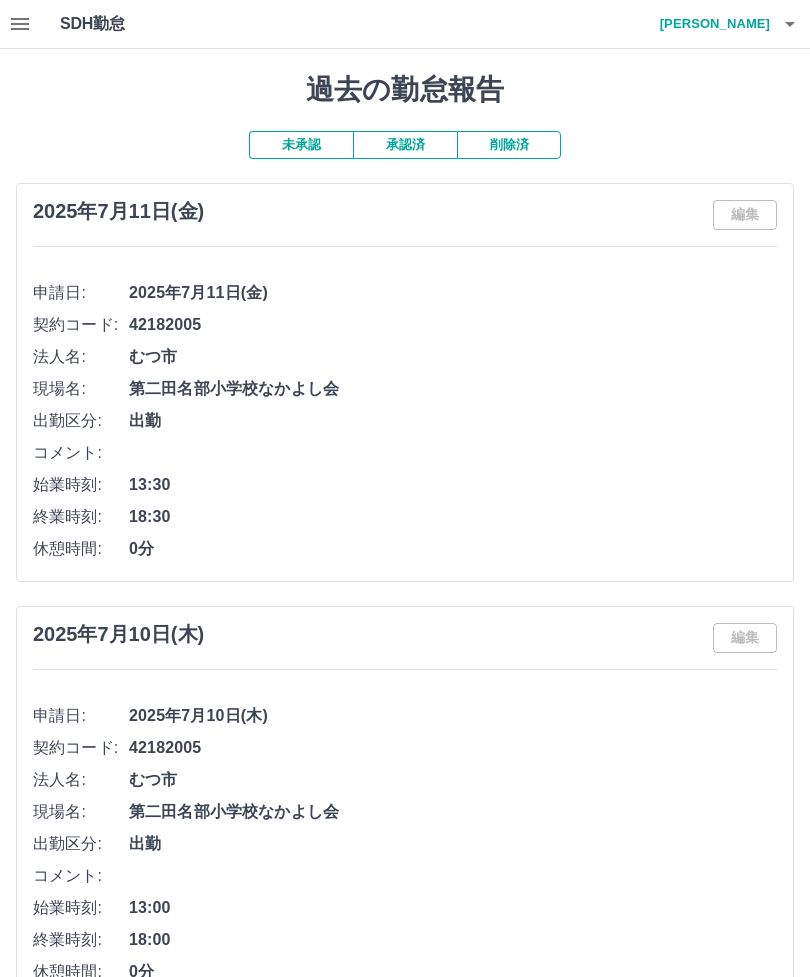 click 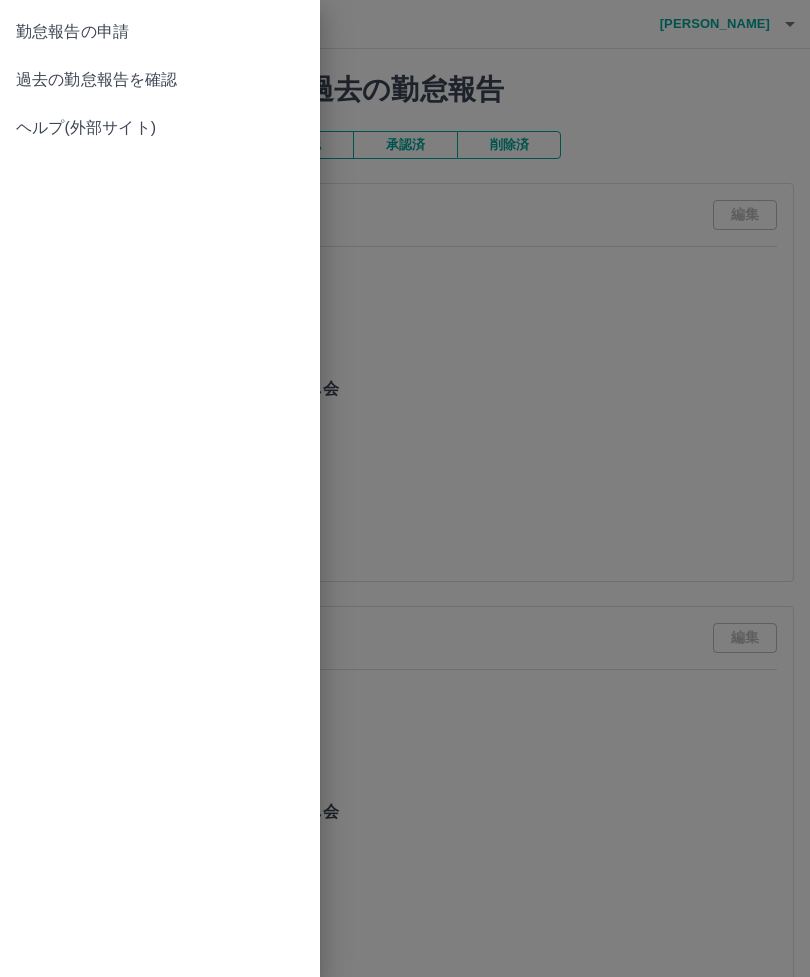 click at bounding box center (405, 488) 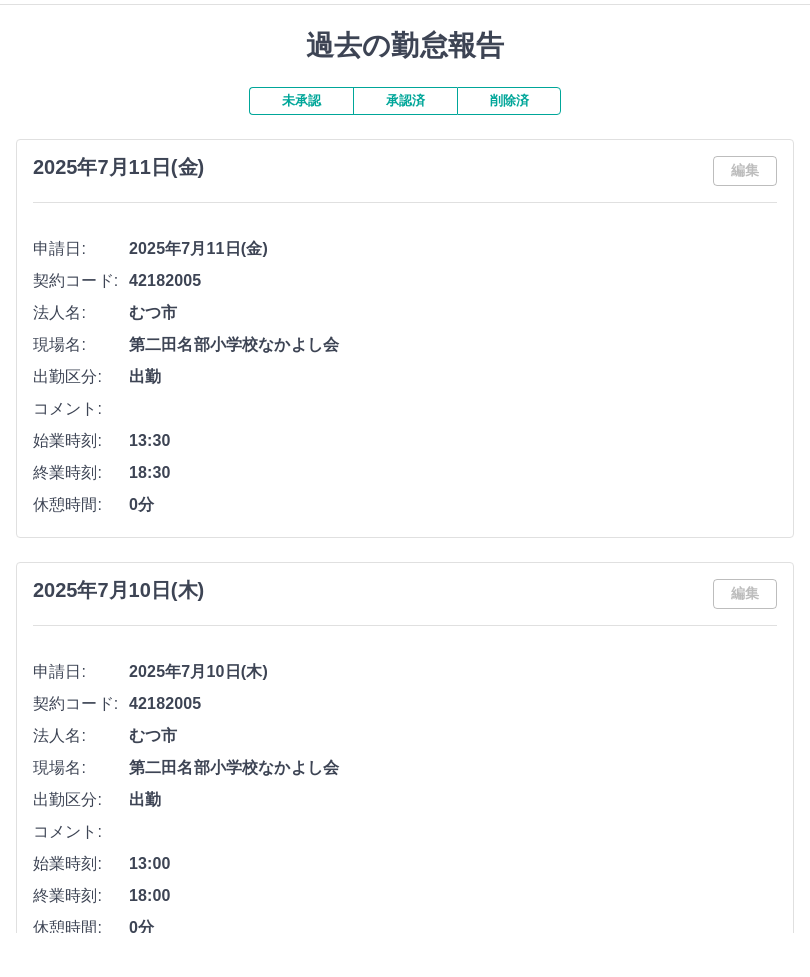 scroll, scrollTop: 45, scrollLeft: 0, axis: vertical 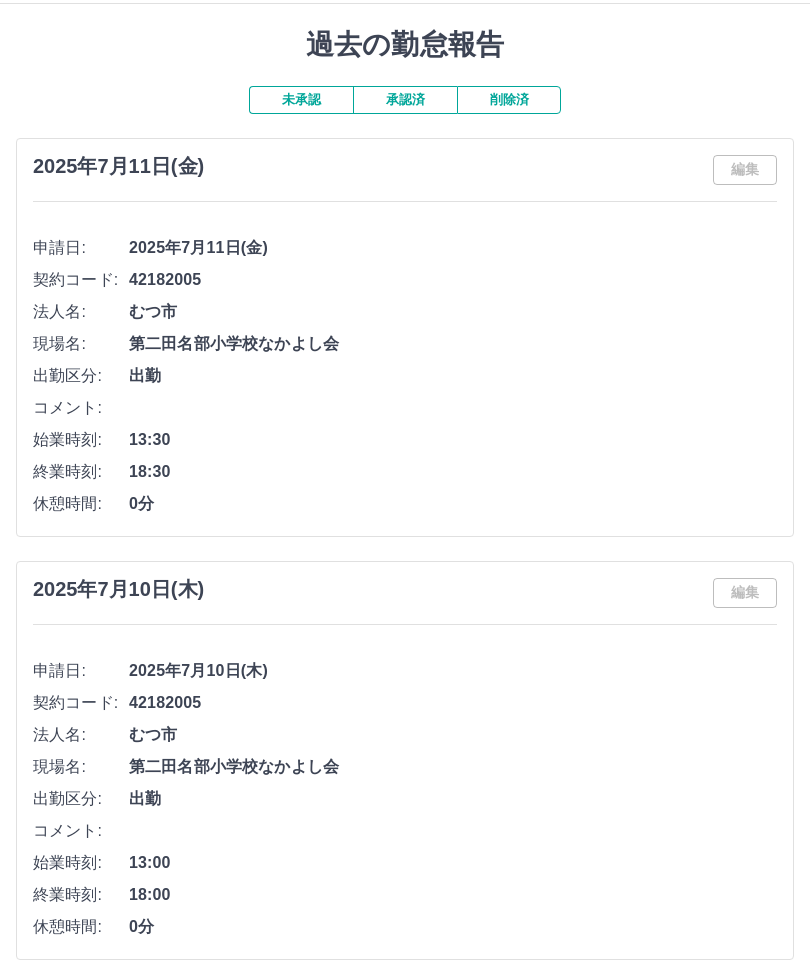 click on "承認済" at bounding box center (405, 100) 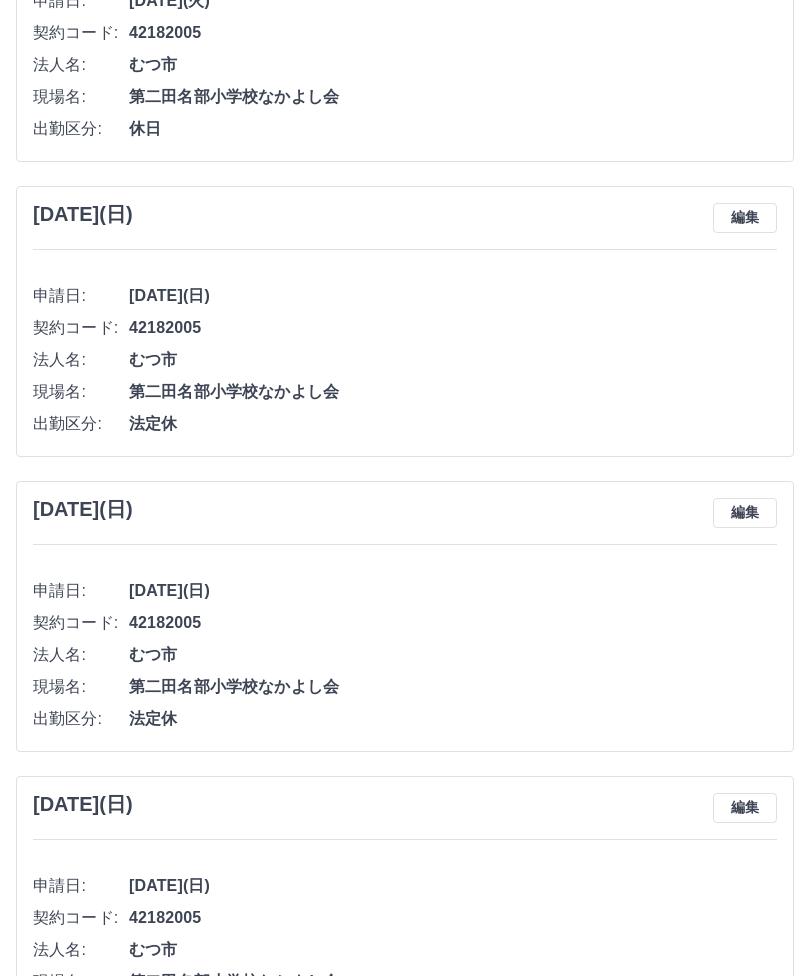scroll, scrollTop: 3076, scrollLeft: 0, axis: vertical 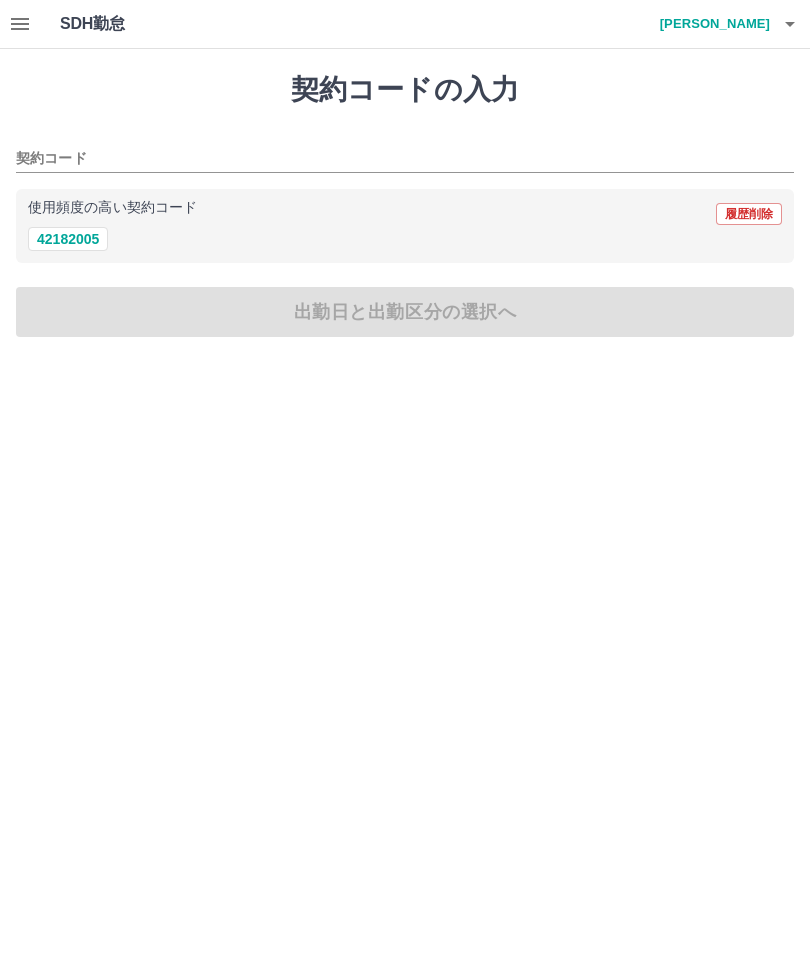 click on "42182005" at bounding box center [68, 239] 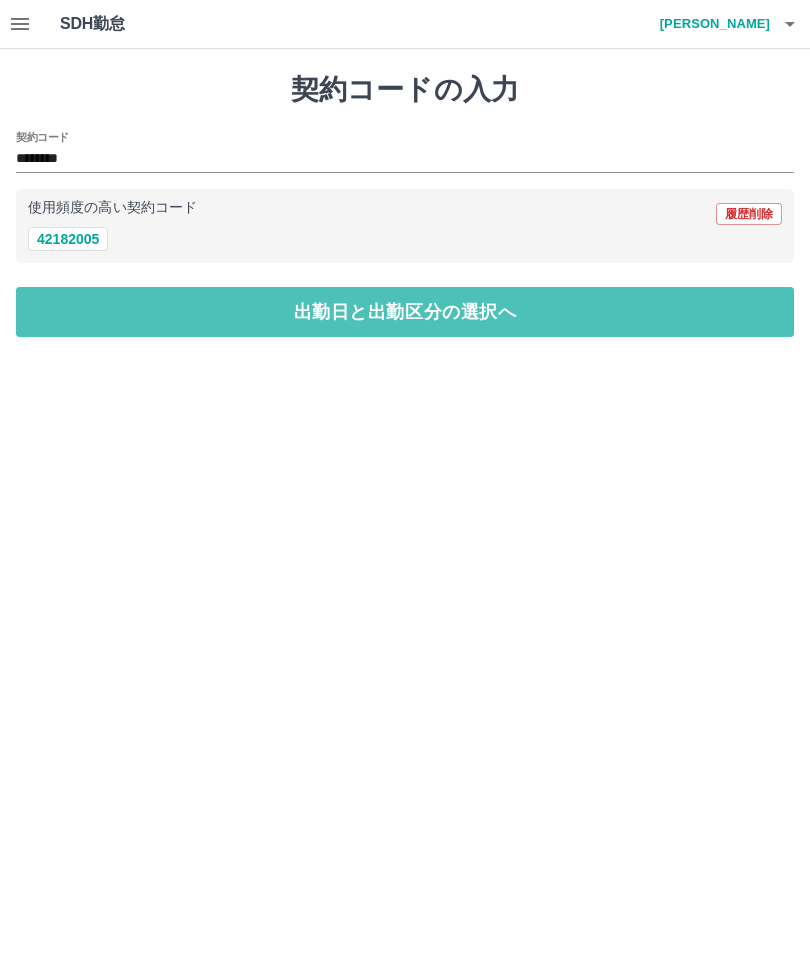 click on "出勤日と出勤区分の選択へ" at bounding box center [405, 312] 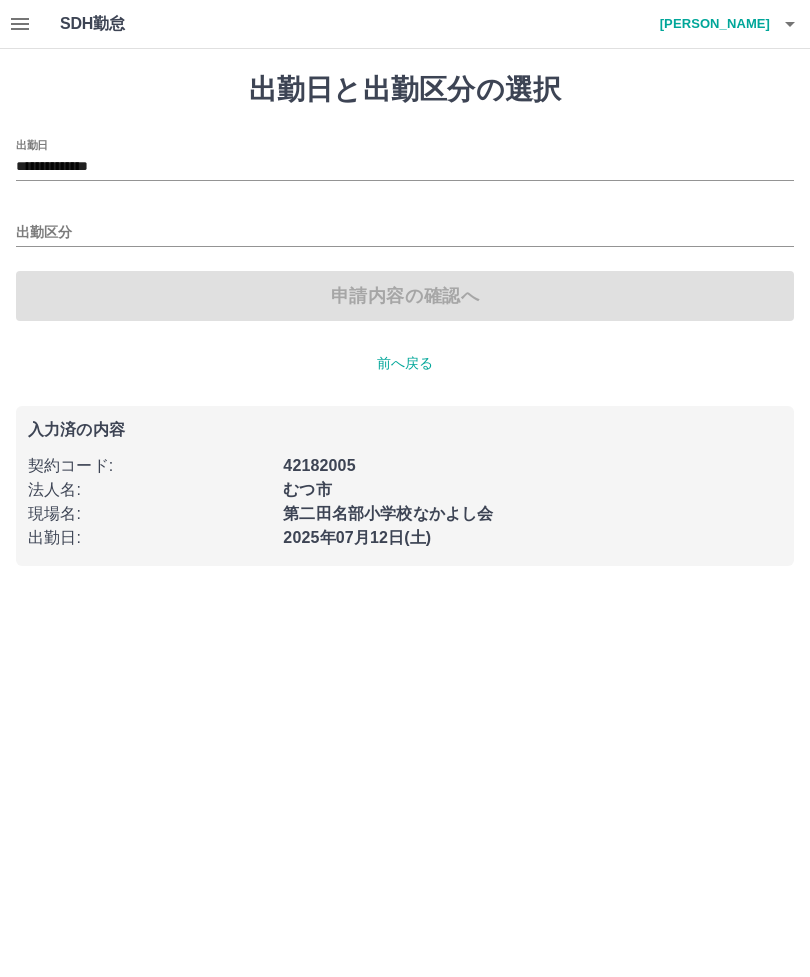 click 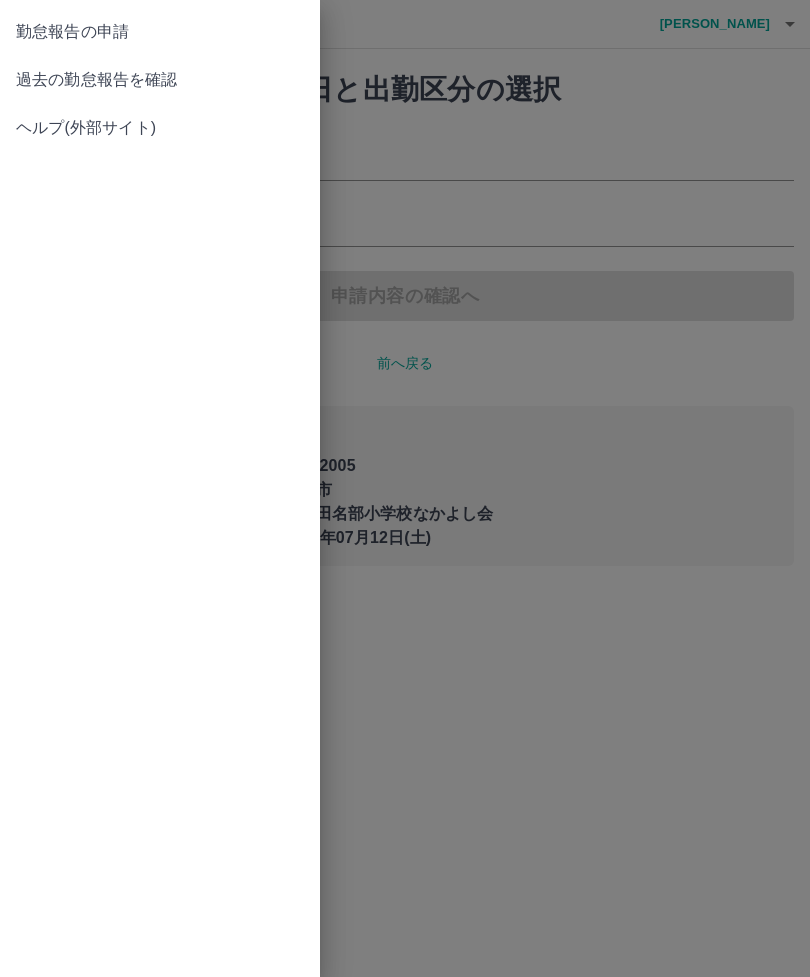 click on "過去の勤怠報告を確認" at bounding box center [160, 80] 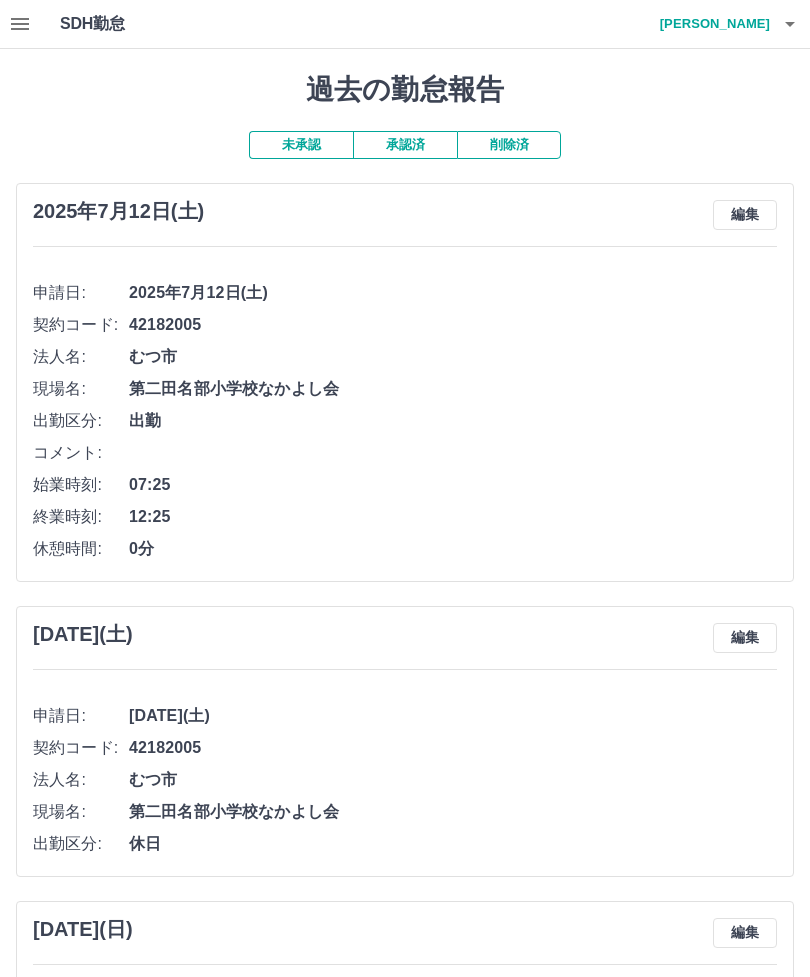 click on "未承認" at bounding box center (301, 145) 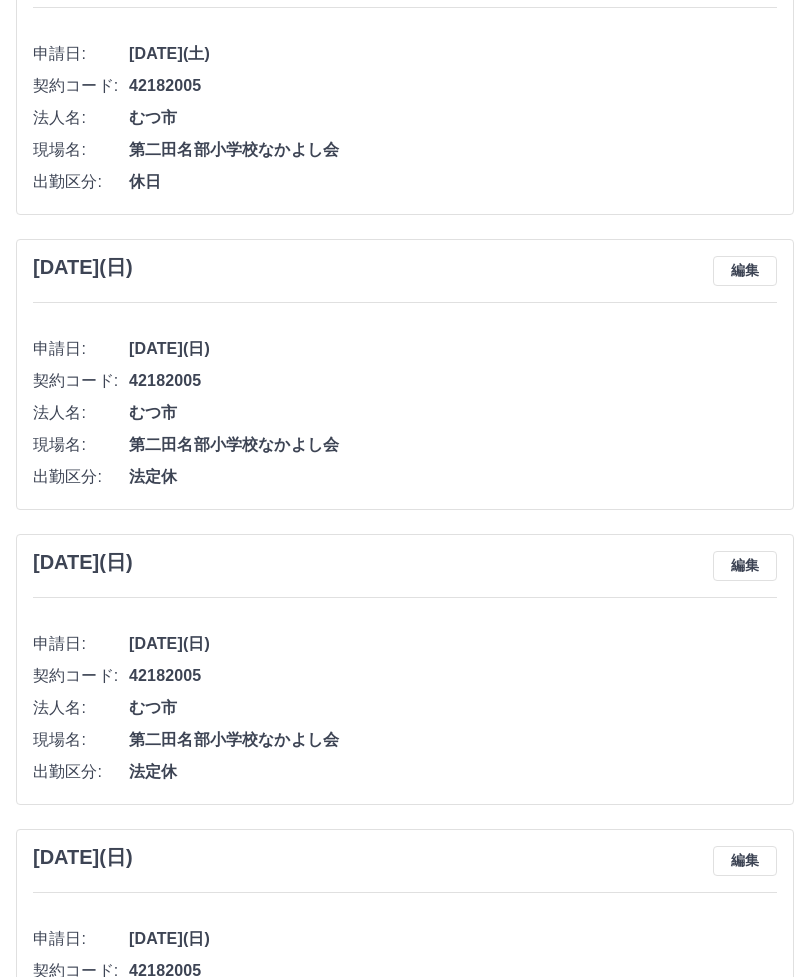 scroll, scrollTop: 0, scrollLeft: 0, axis: both 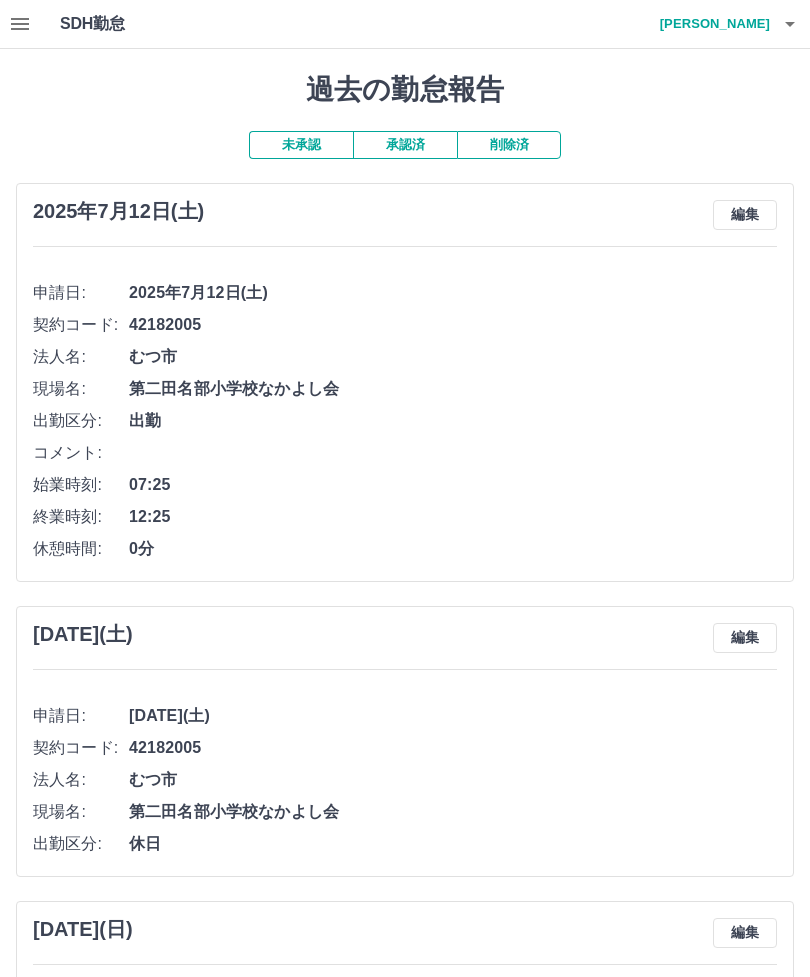 click on "承認済" at bounding box center (405, 145) 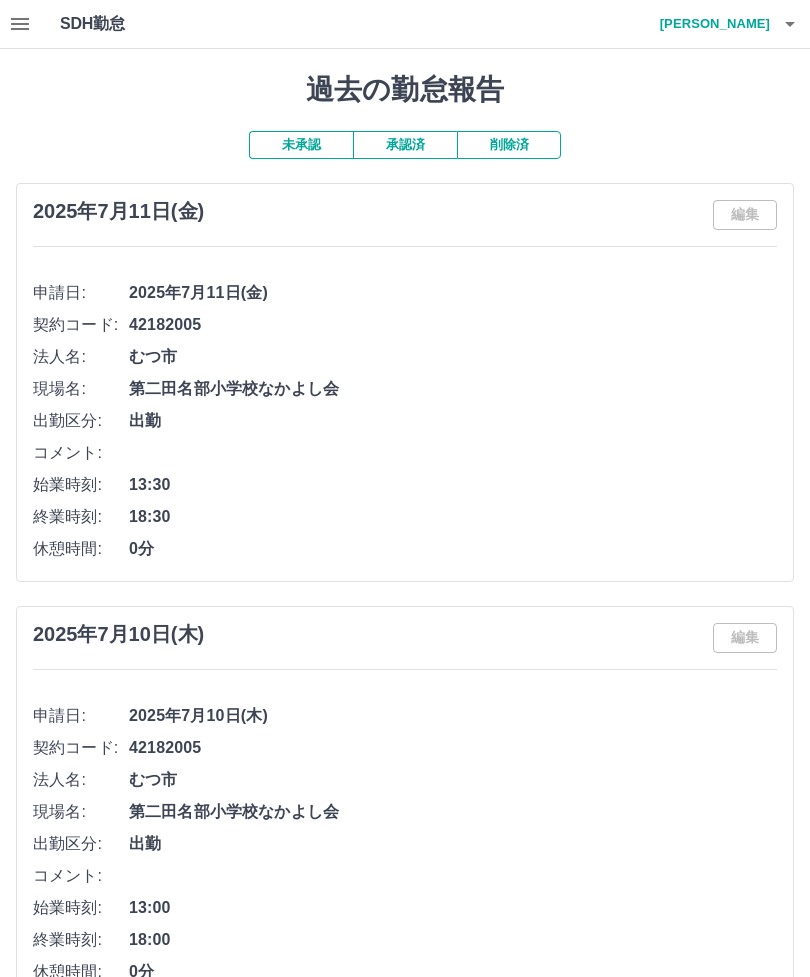 click at bounding box center [20, 24] 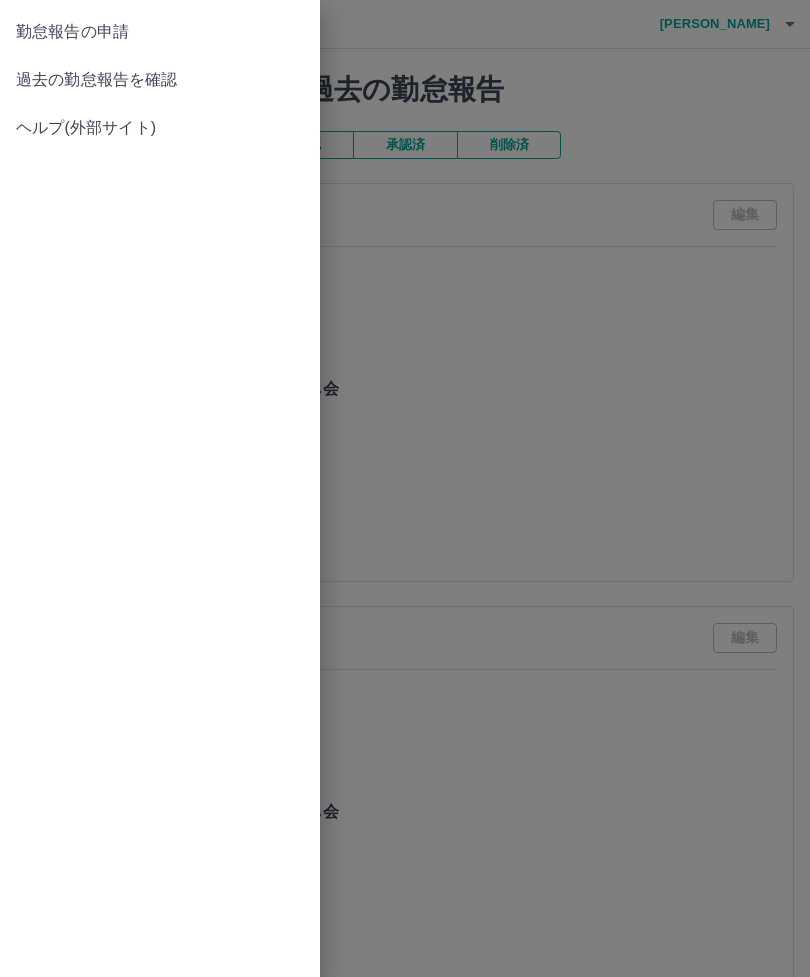 click at bounding box center (405, 488) 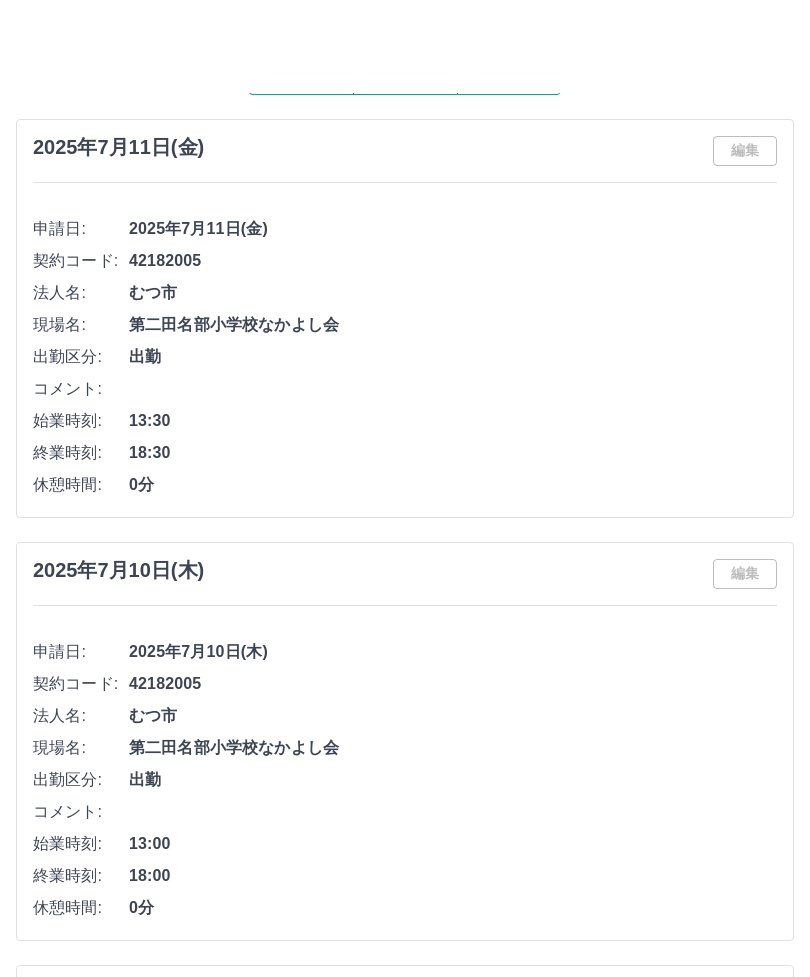 scroll, scrollTop: 0, scrollLeft: 0, axis: both 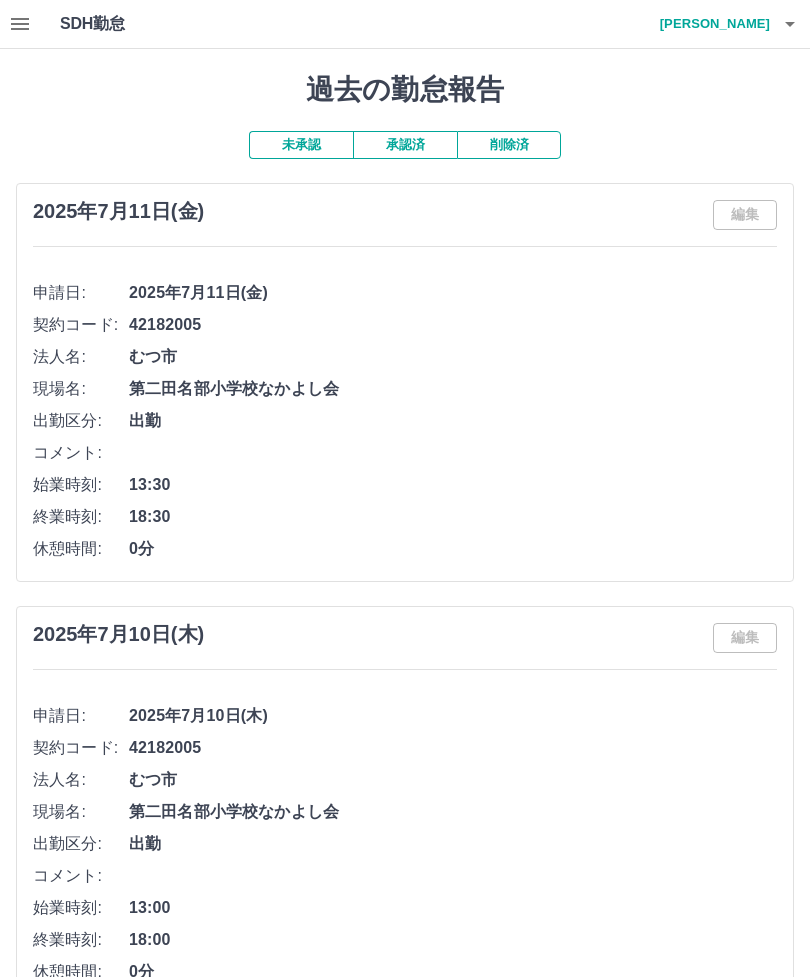 click at bounding box center [20, 24] 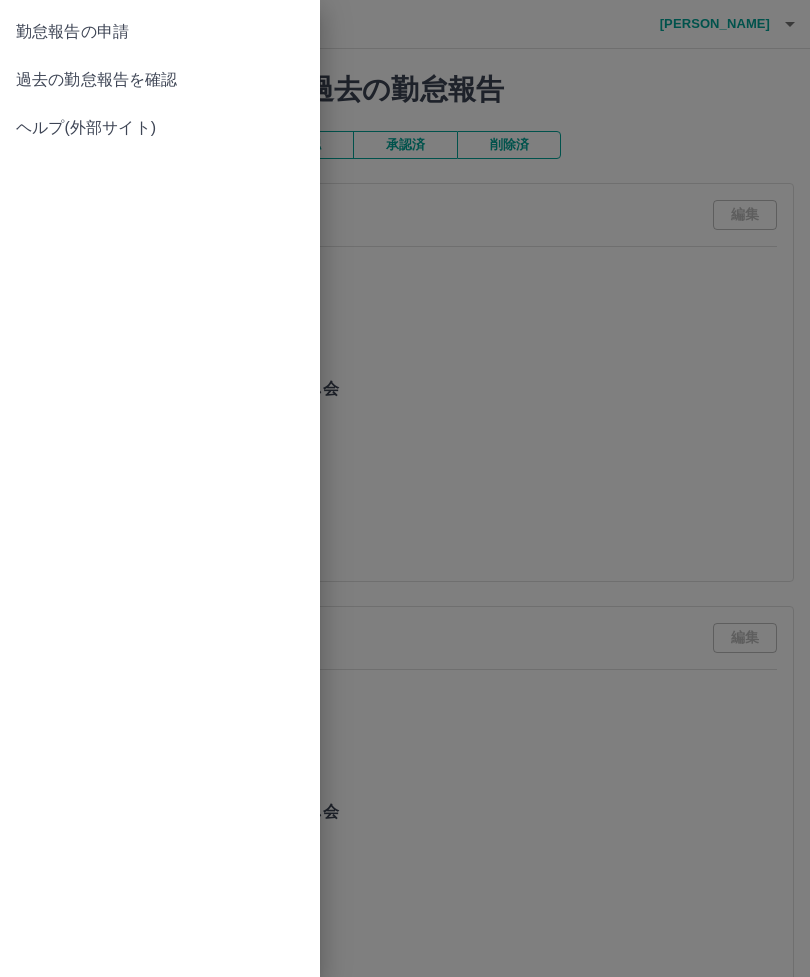 click at bounding box center (405, 488) 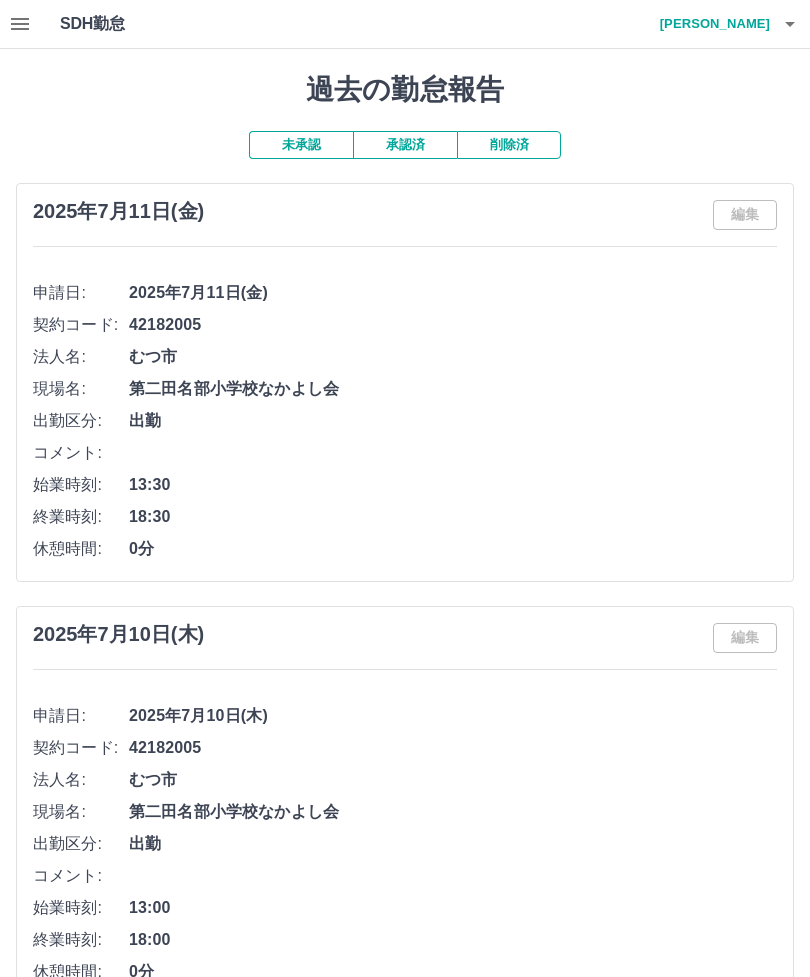 click at bounding box center (790, 24) 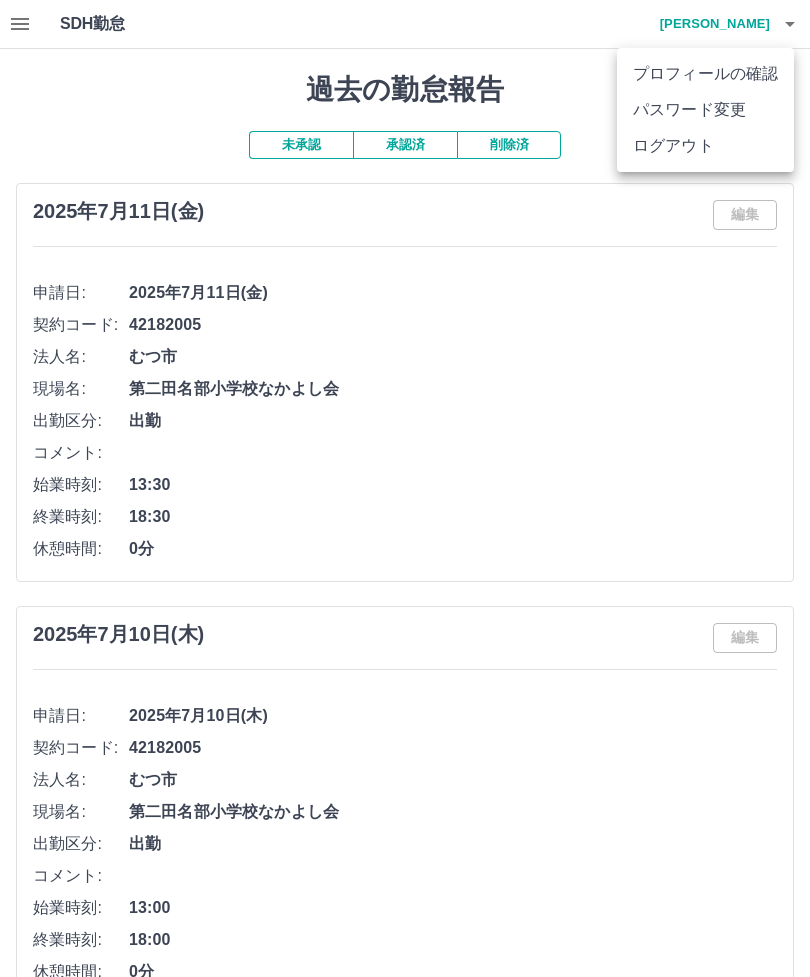 click on "ログアウト" at bounding box center [705, 146] 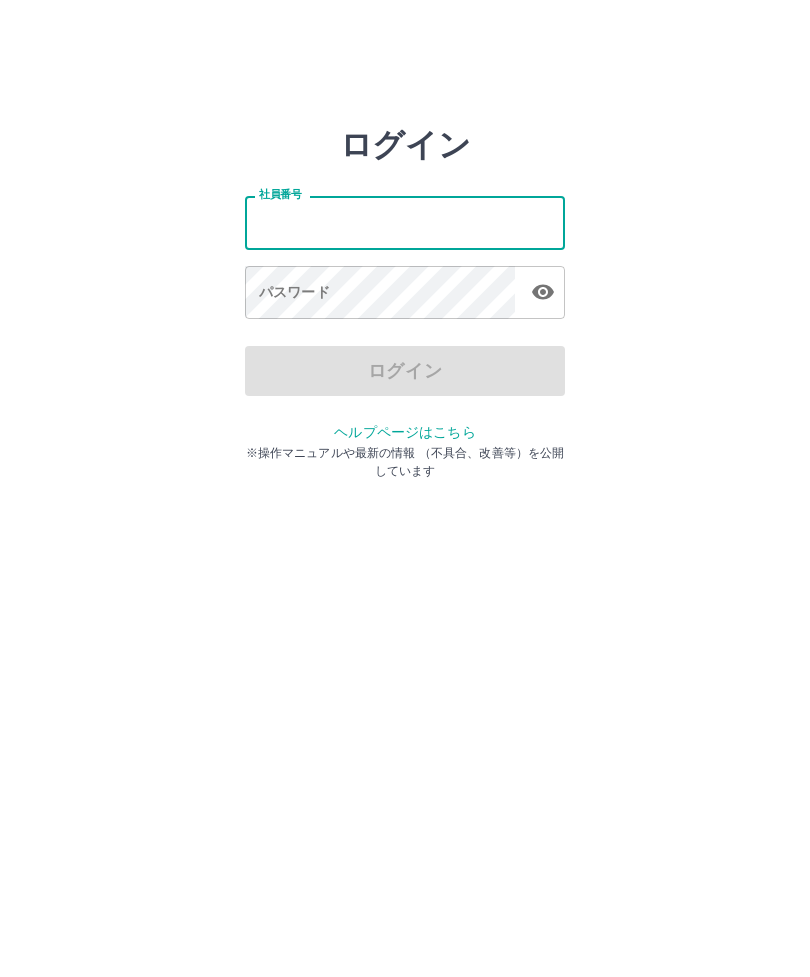 scroll, scrollTop: 0, scrollLeft: 0, axis: both 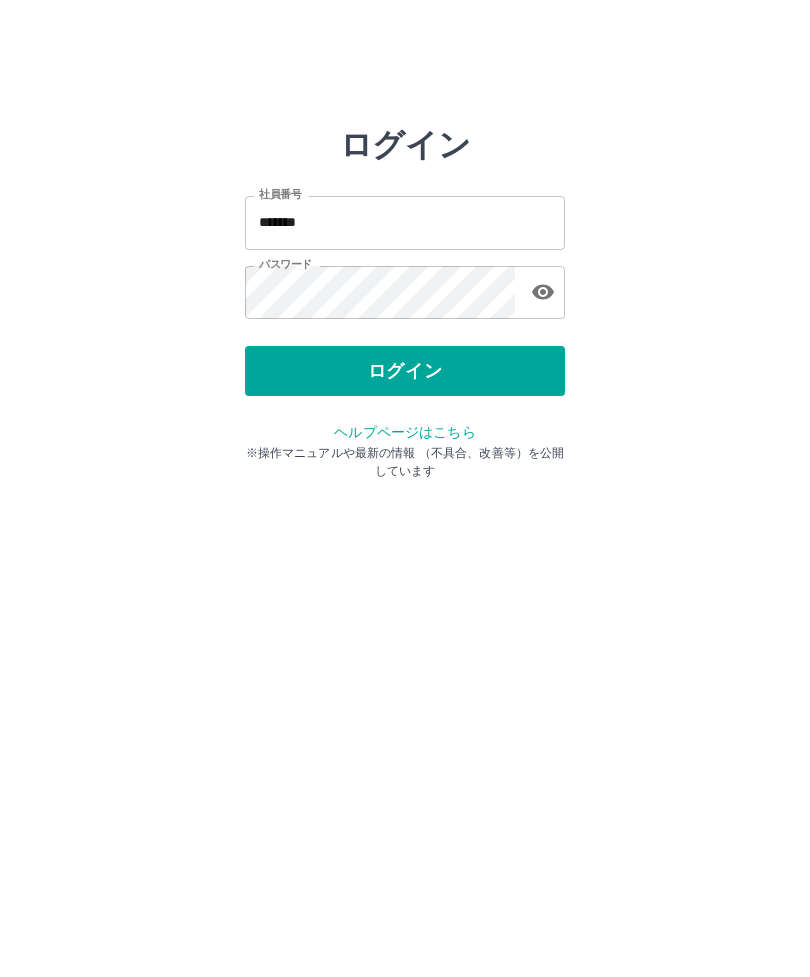 click on "ログイン" at bounding box center (405, 371) 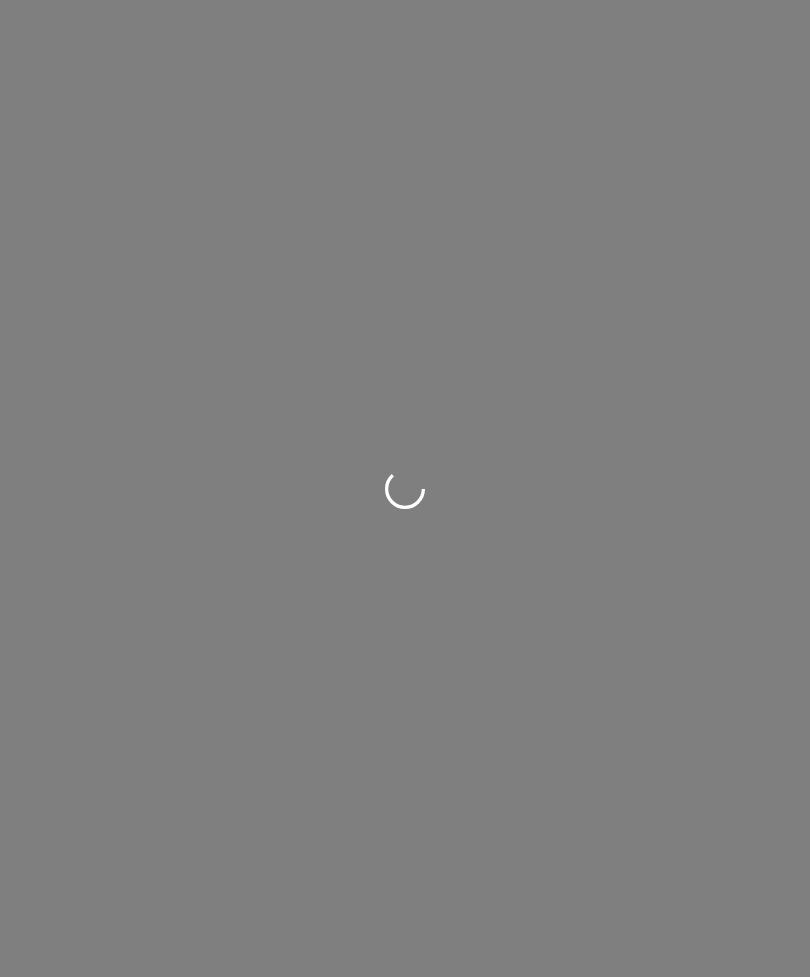 scroll, scrollTop: 0, scrollLeft: 0, axis: both 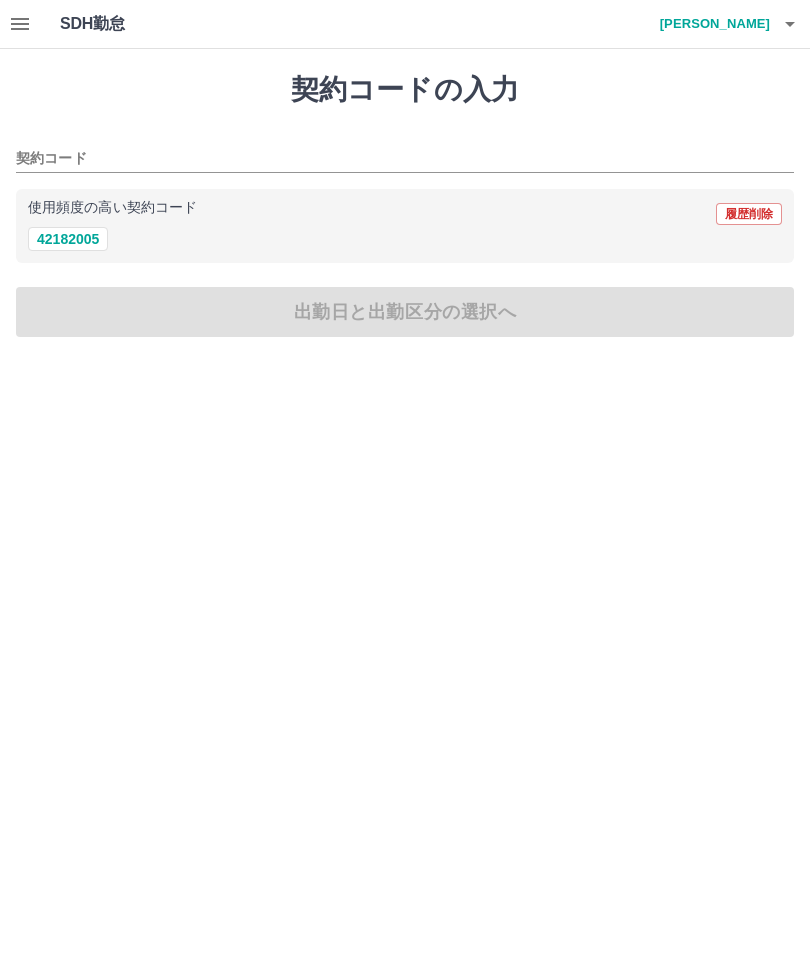 click 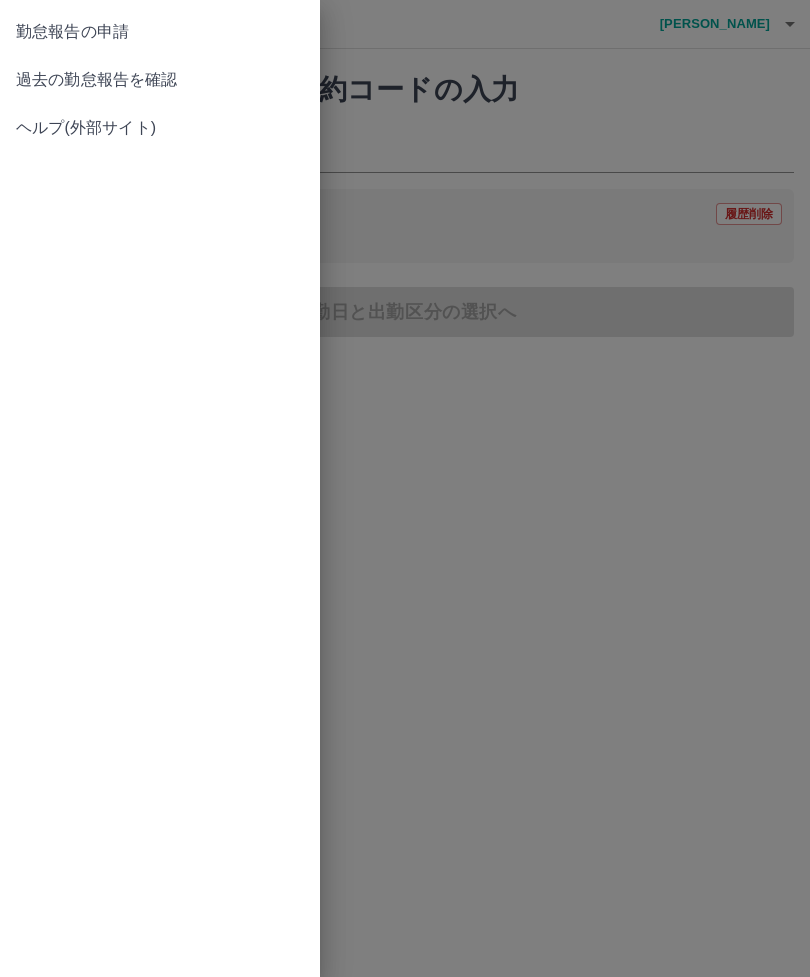 click on "過去の勤怠報告を確認" at bounding box center (160, 80) 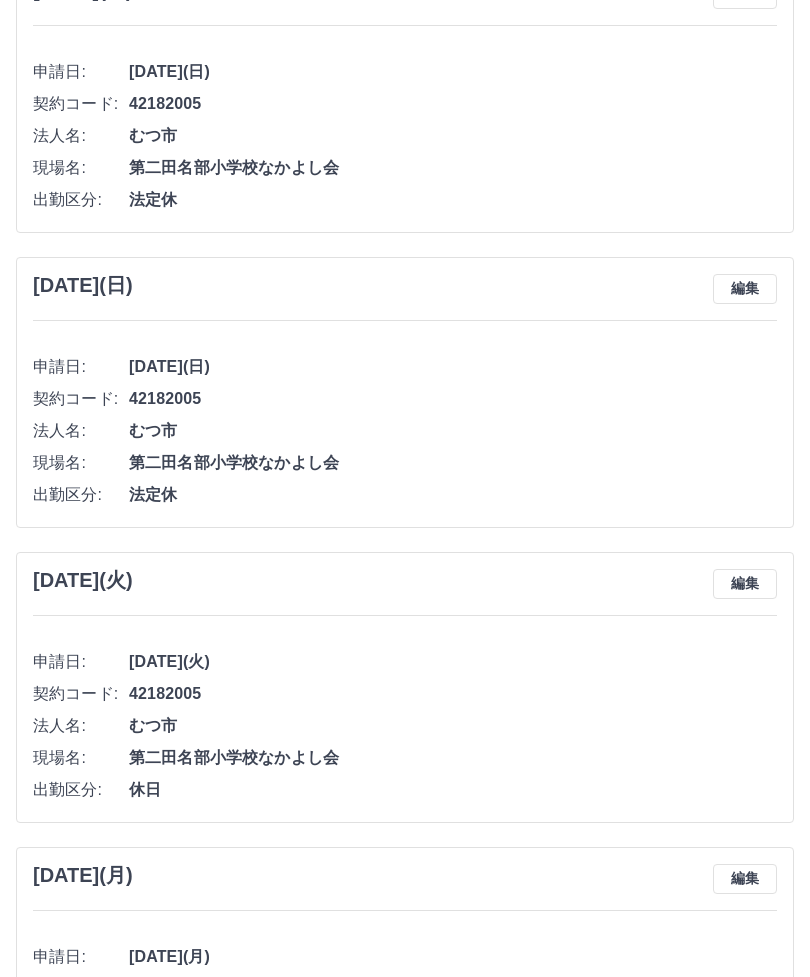 scroll, scrollTop: 0, scrollLeft: 0, axis: both 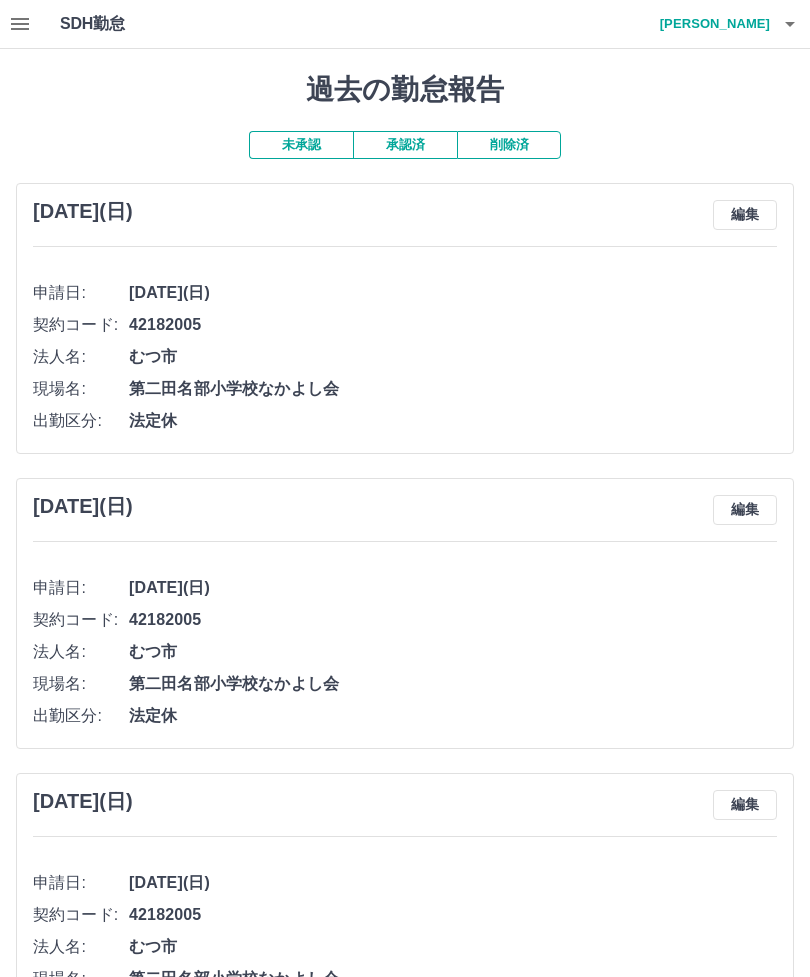 click on "未承認" at bounding box center [301, 145] 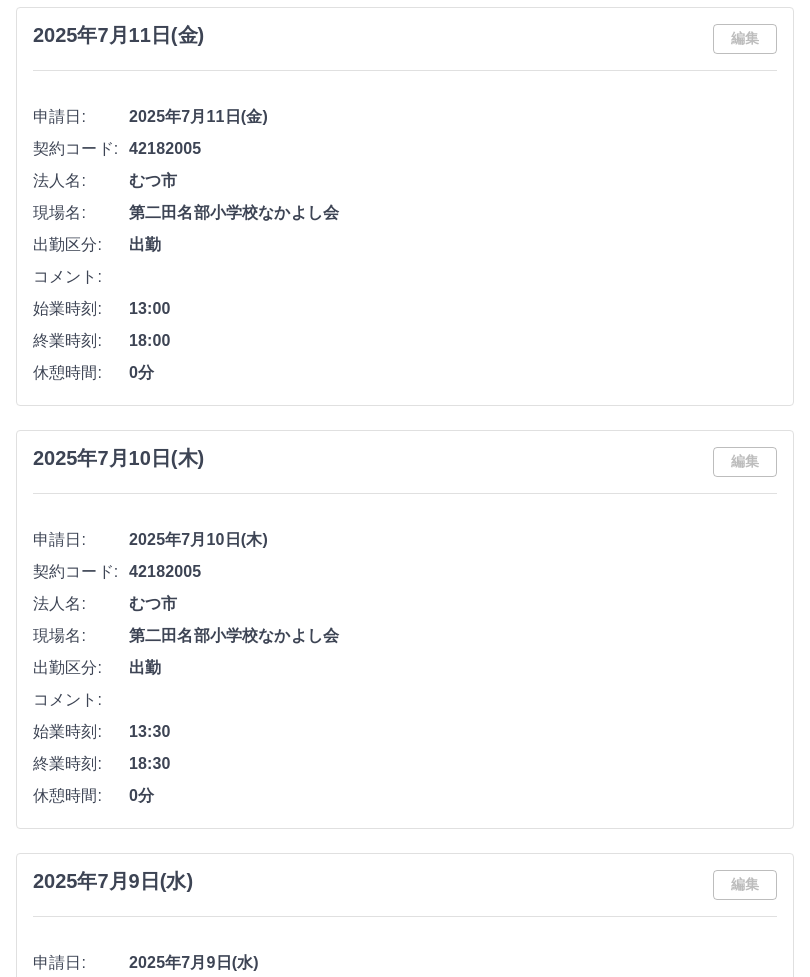 scroll, scrollTop: 0, scrollLeft: 0, axis: both 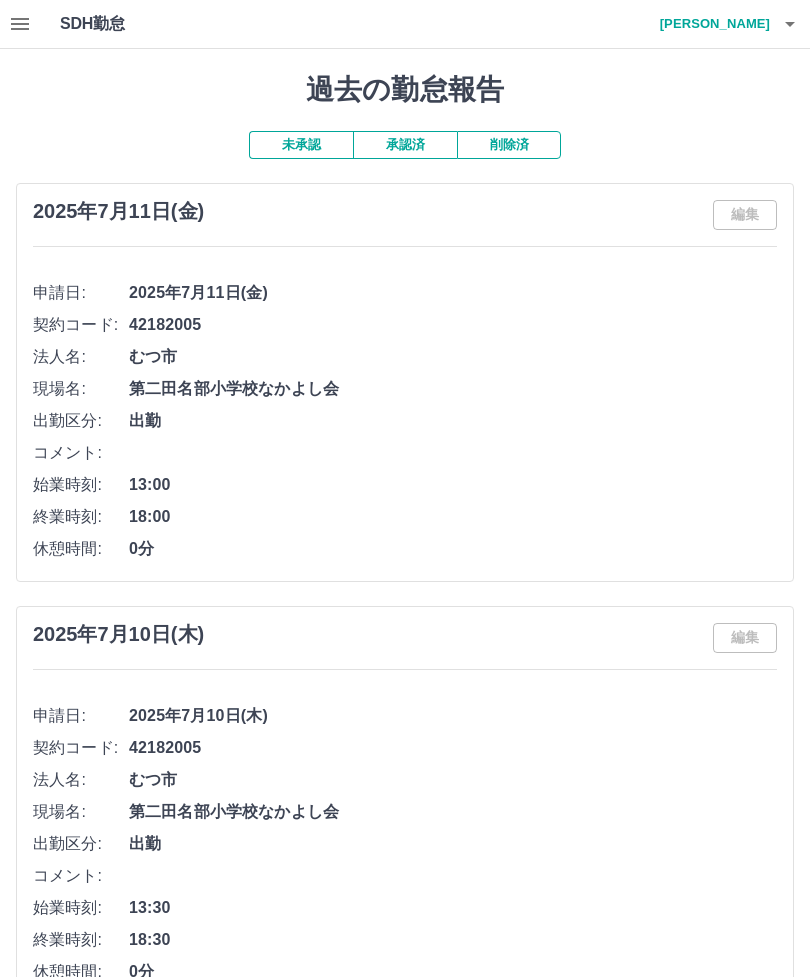 click 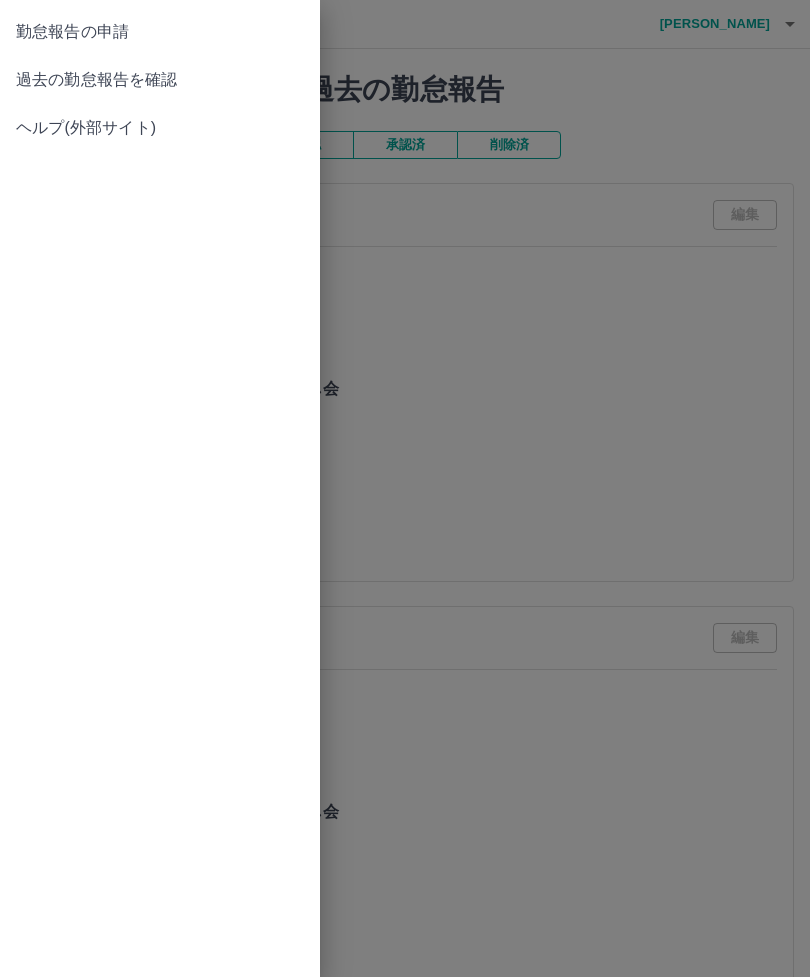 click on "勤怠報告の申請" at bounding box center (160, 32) 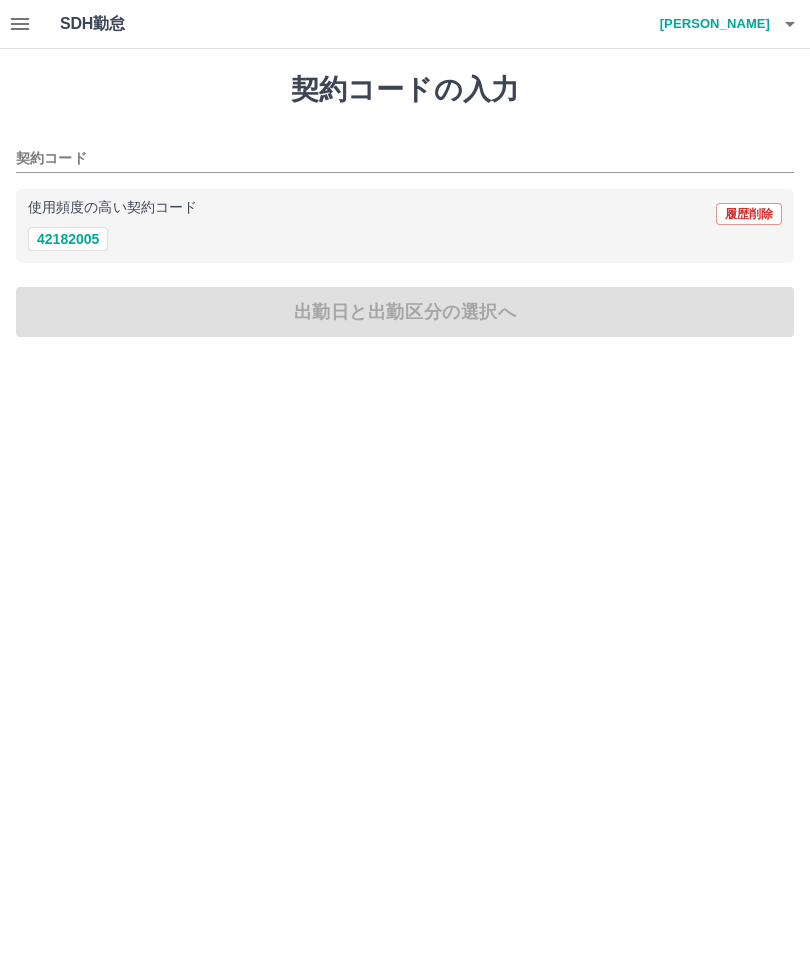 click on "42182005" at bounding box center (68, 239) 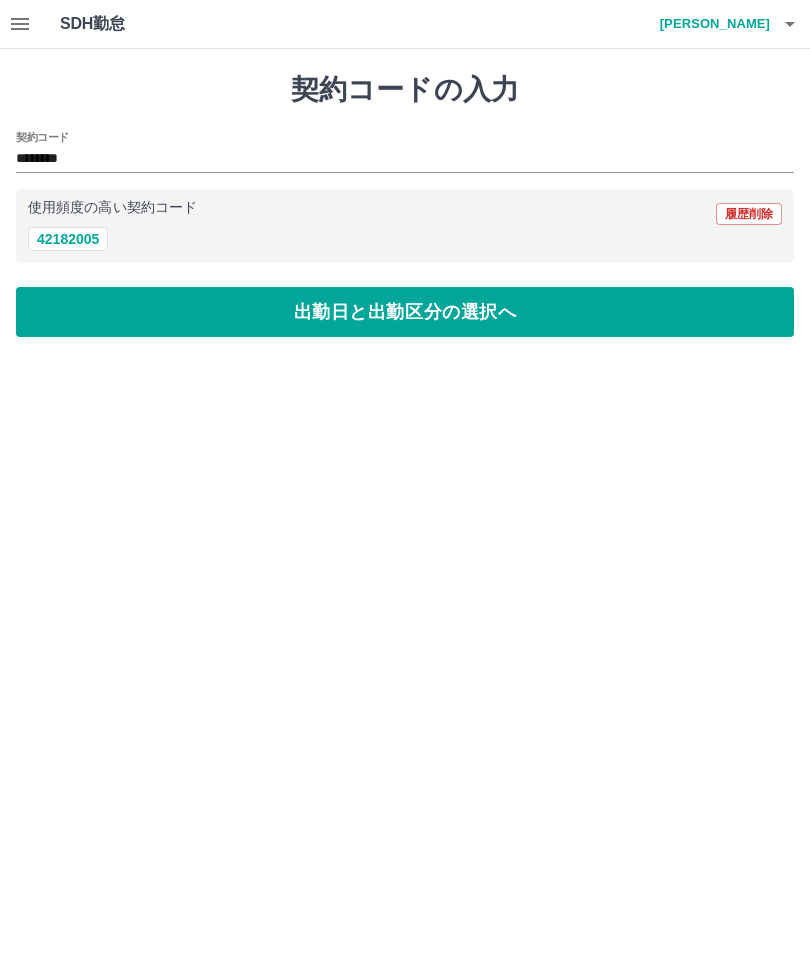 click on "出勤日と出勤区分の選択へ" at bounding box center [405, 312] 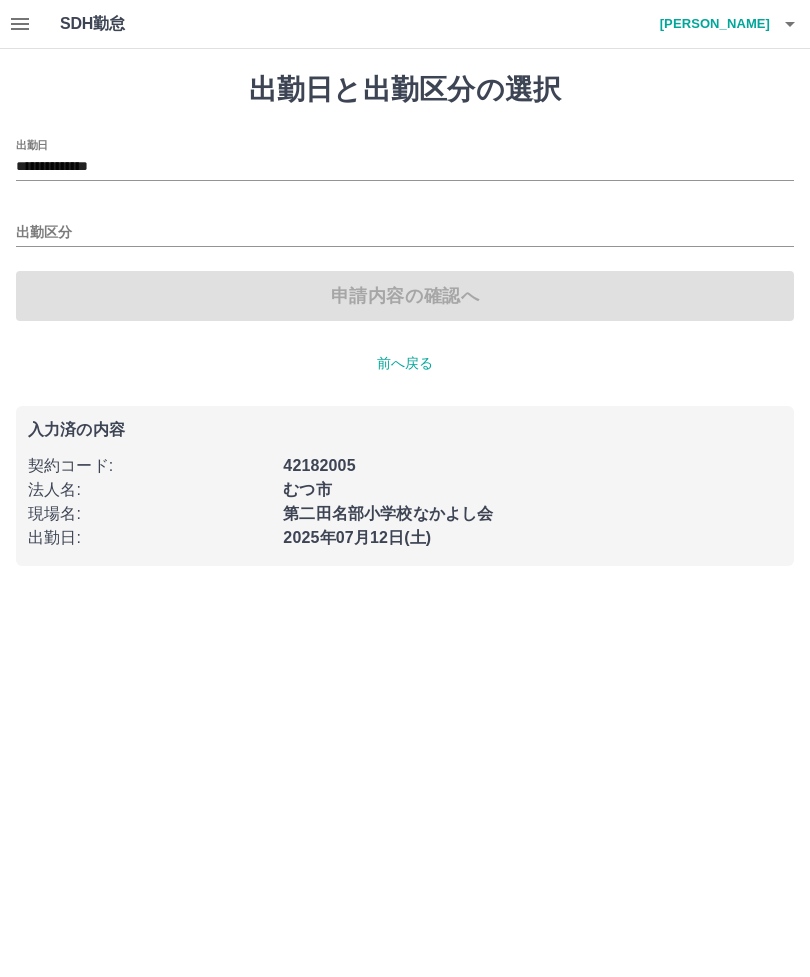 click on "出勤区分" at bounding box center [405, 233] 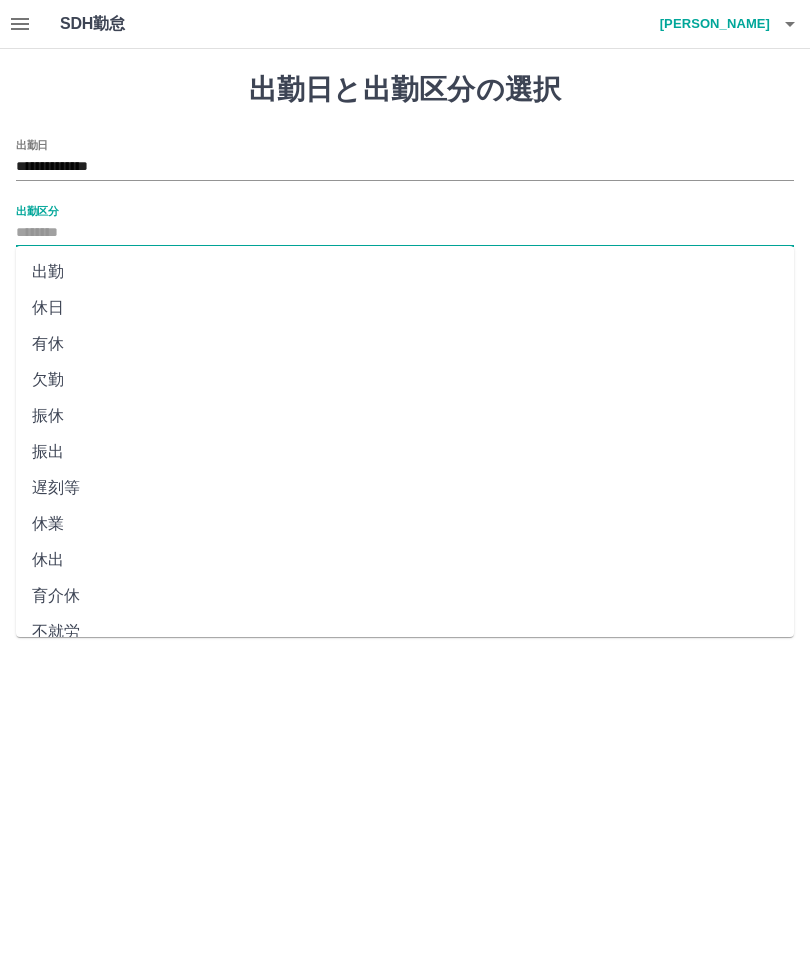 click on "出勤" at bounding box center [405, 272] 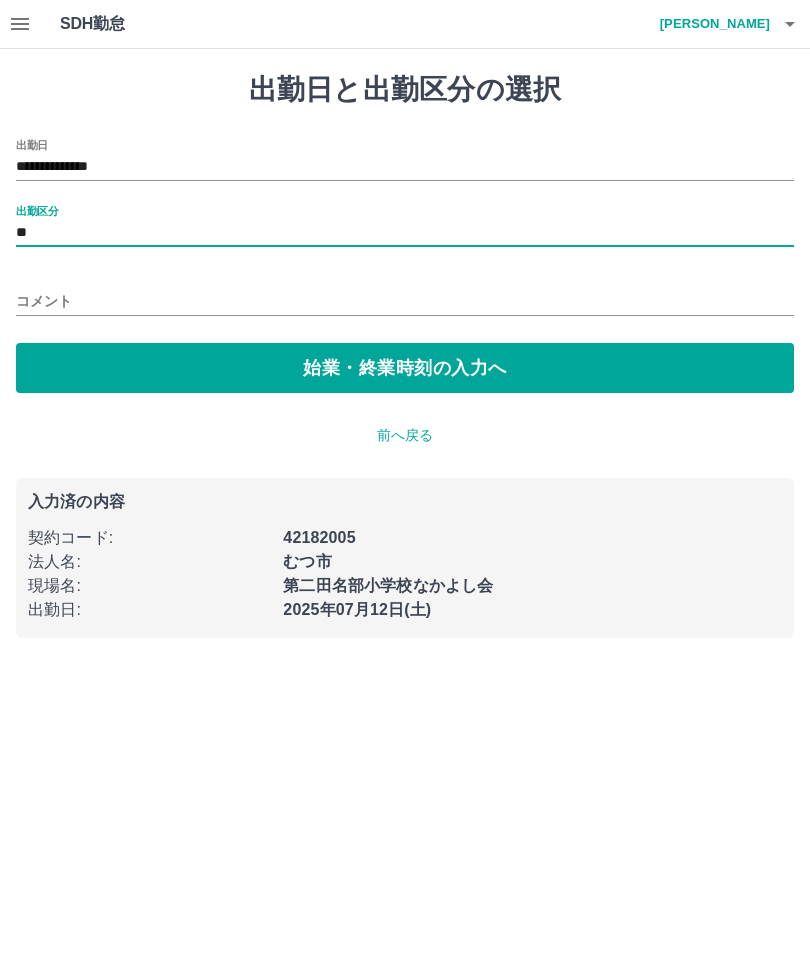 click on "始業・終業時刻の入力へ" at bounding box center [405, 368] 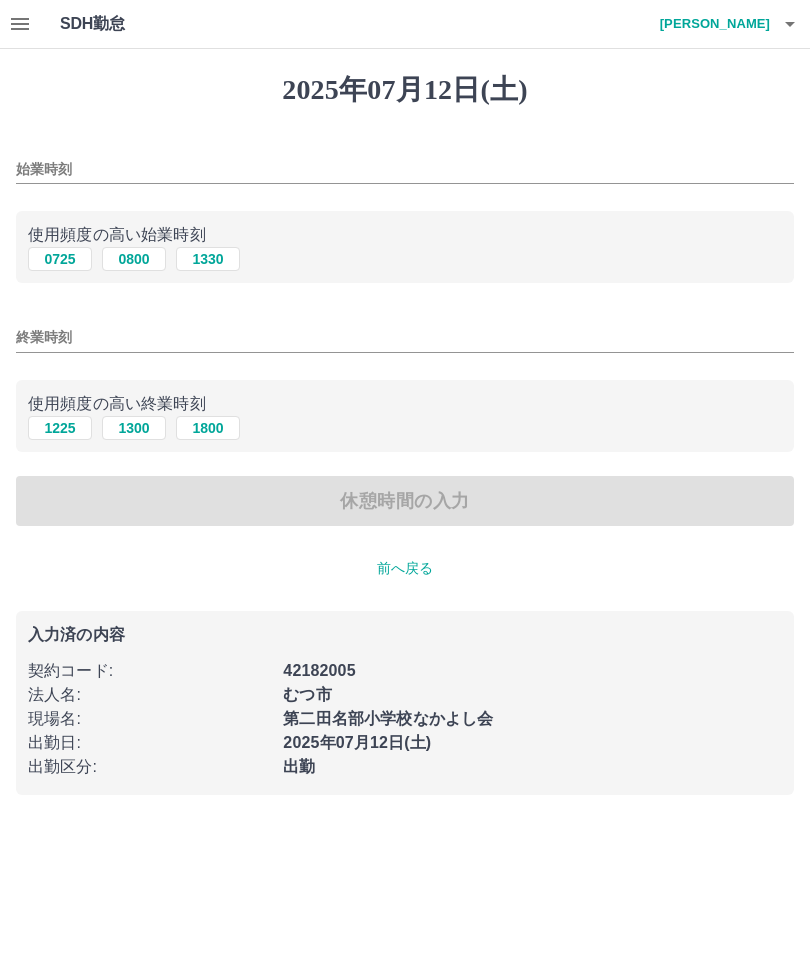 click on "始業時刻" at bounding box center (405, 169) 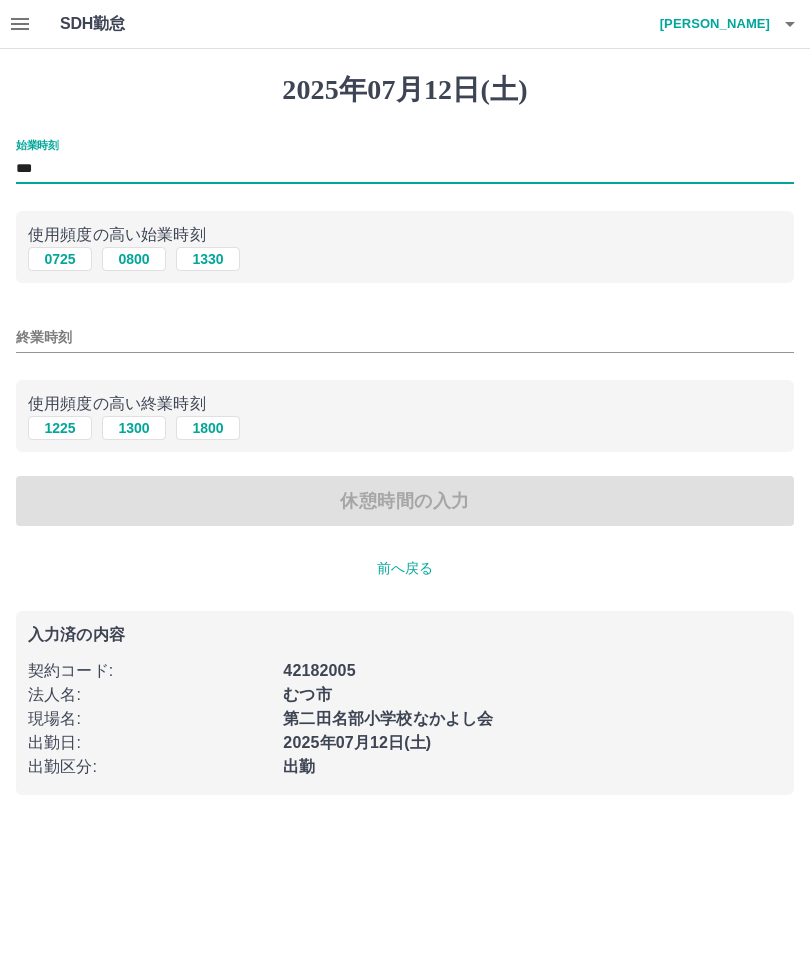 type on "***" 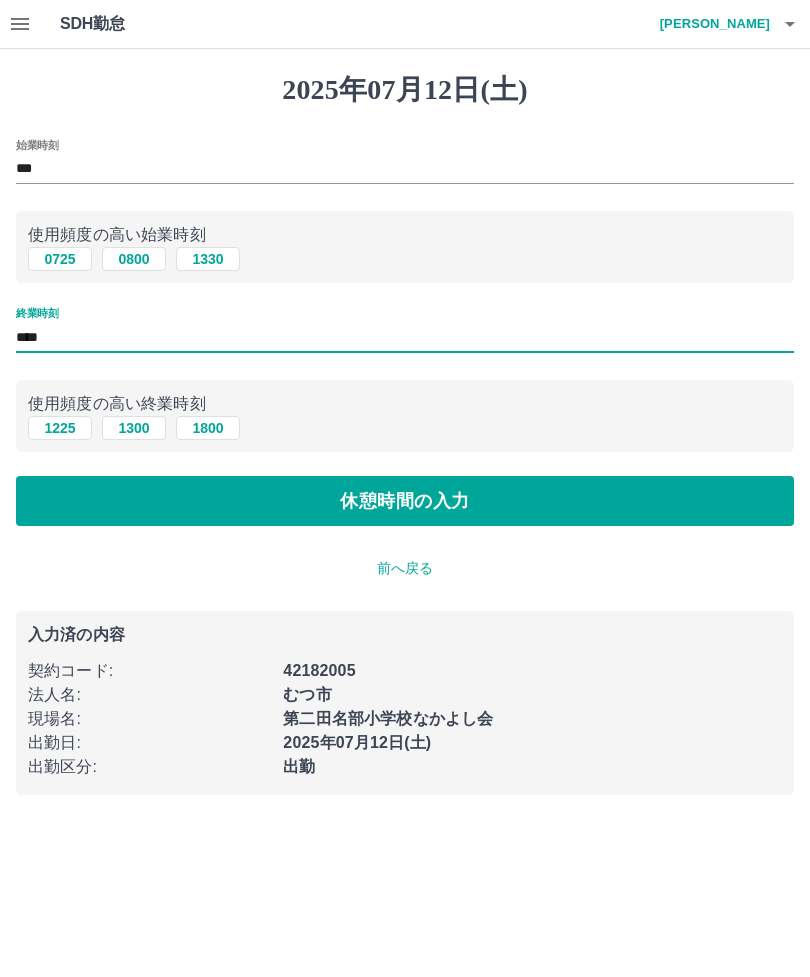 type on "****" 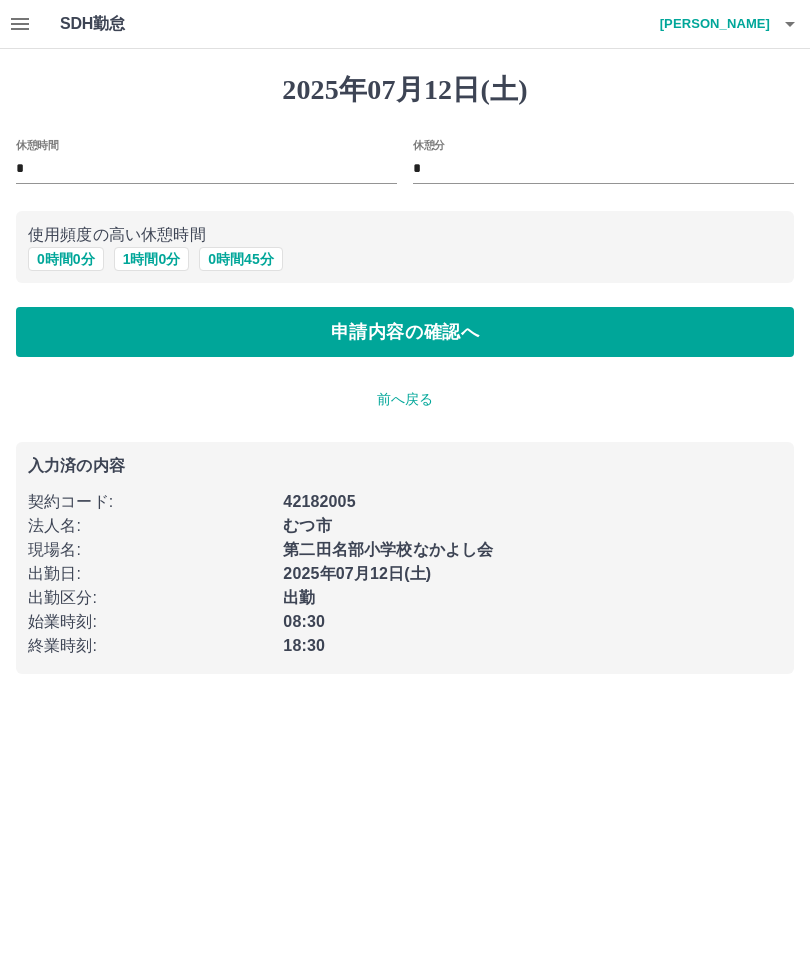 click on "1 時間 0 分" at bounding box center [152, 259] 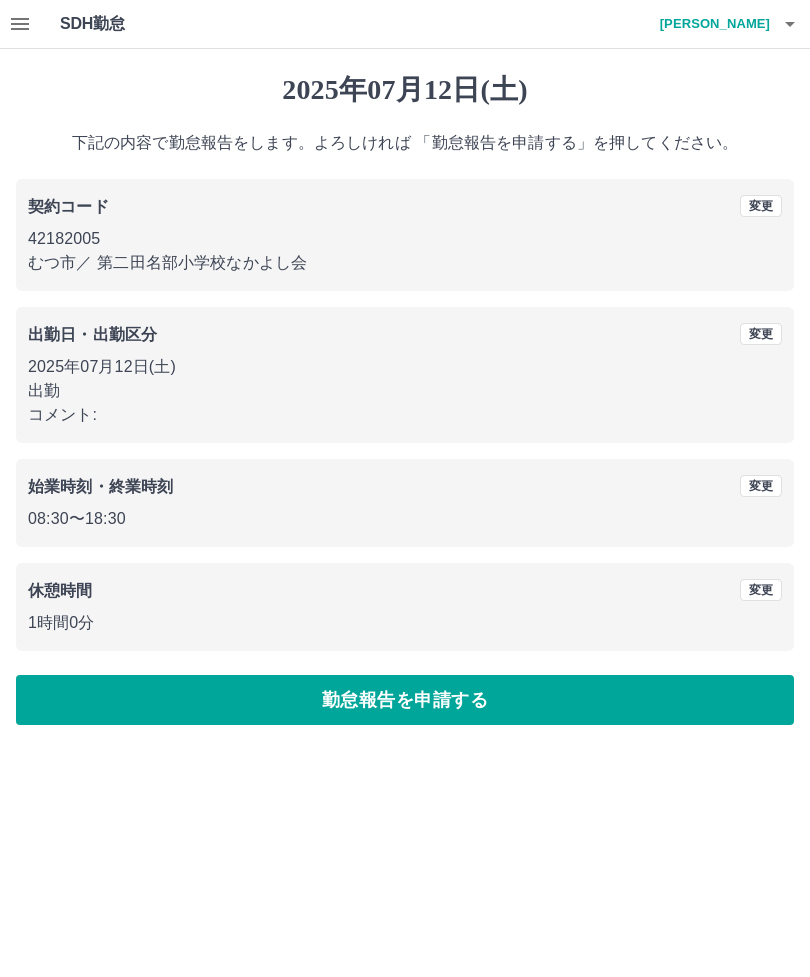click on "勤怠報告を申請する" at bounding box center (405, 700) 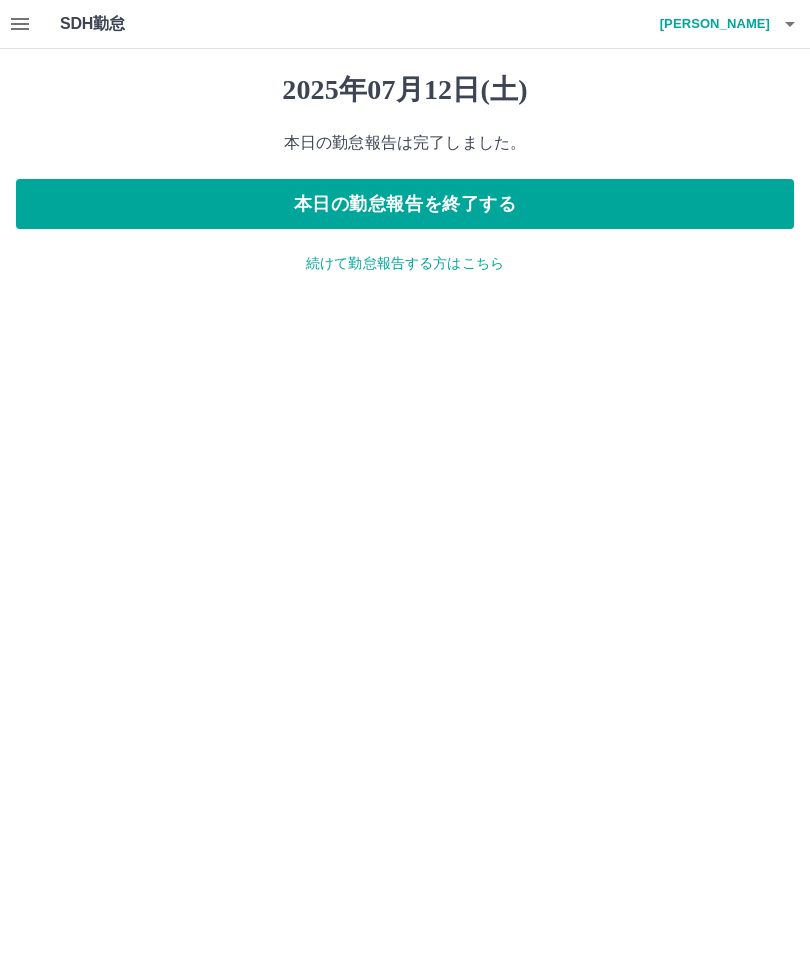 click on "本日の勤怠報告を終了する" at bounding box center (405, 204) 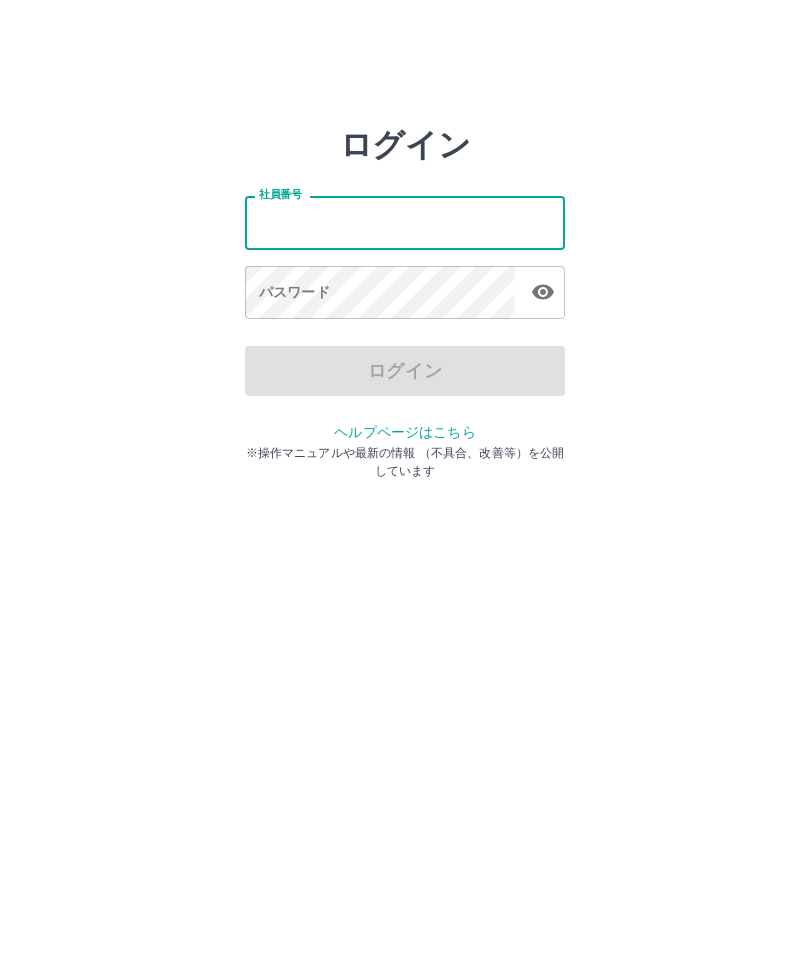 scroll, scrollTop: 0, scrollLeft: 0, axis: both 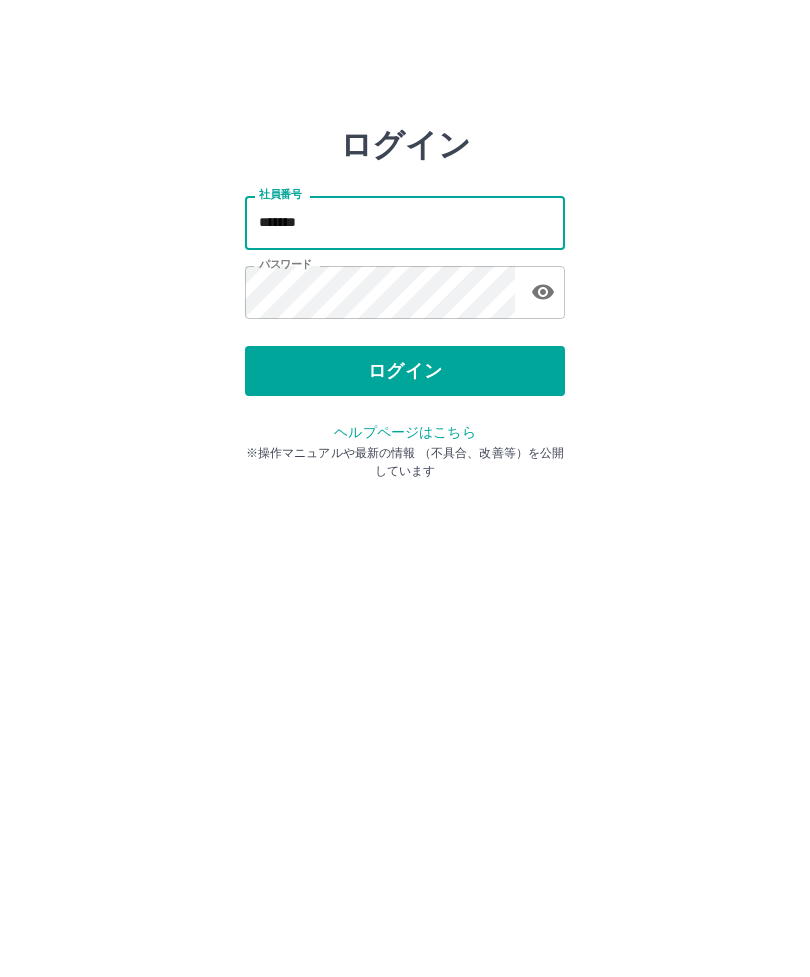 click on "ログイン" at bounding box center [405, 371] 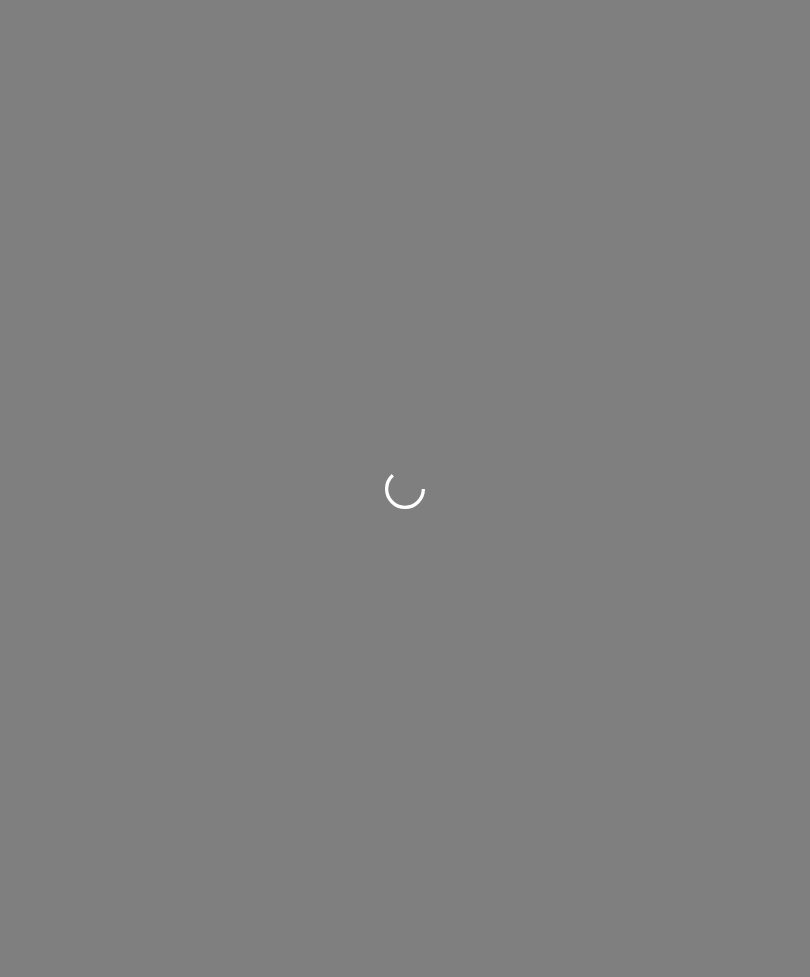 scroll, scrollTop: 0, scrollLeft: 0, axis: both 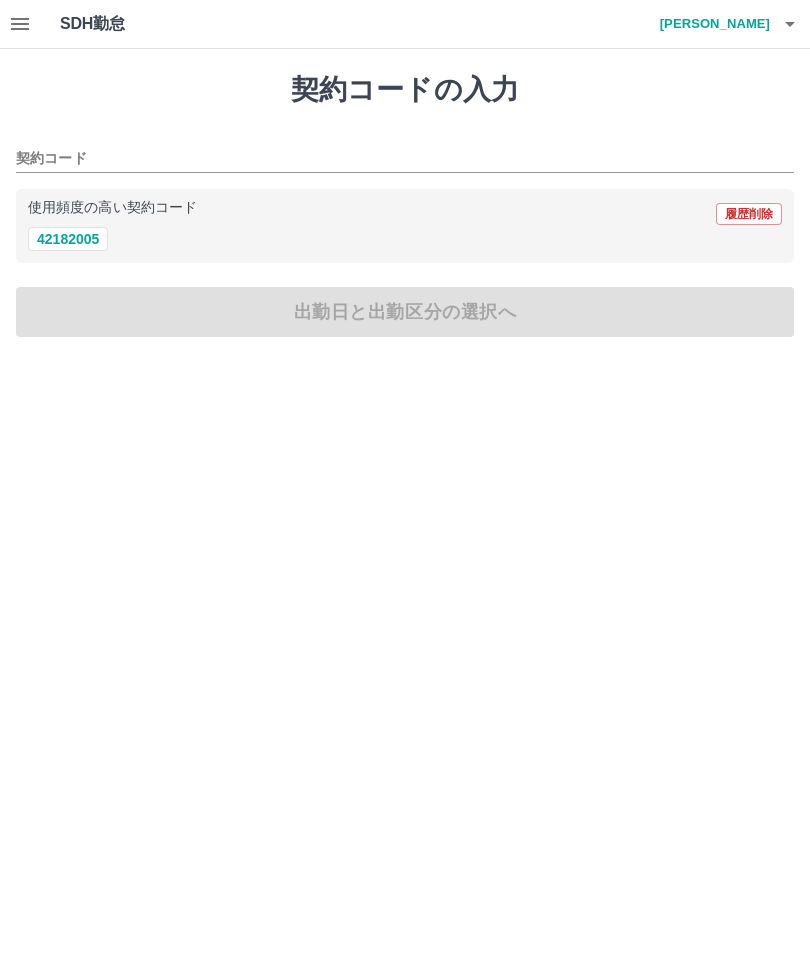 click 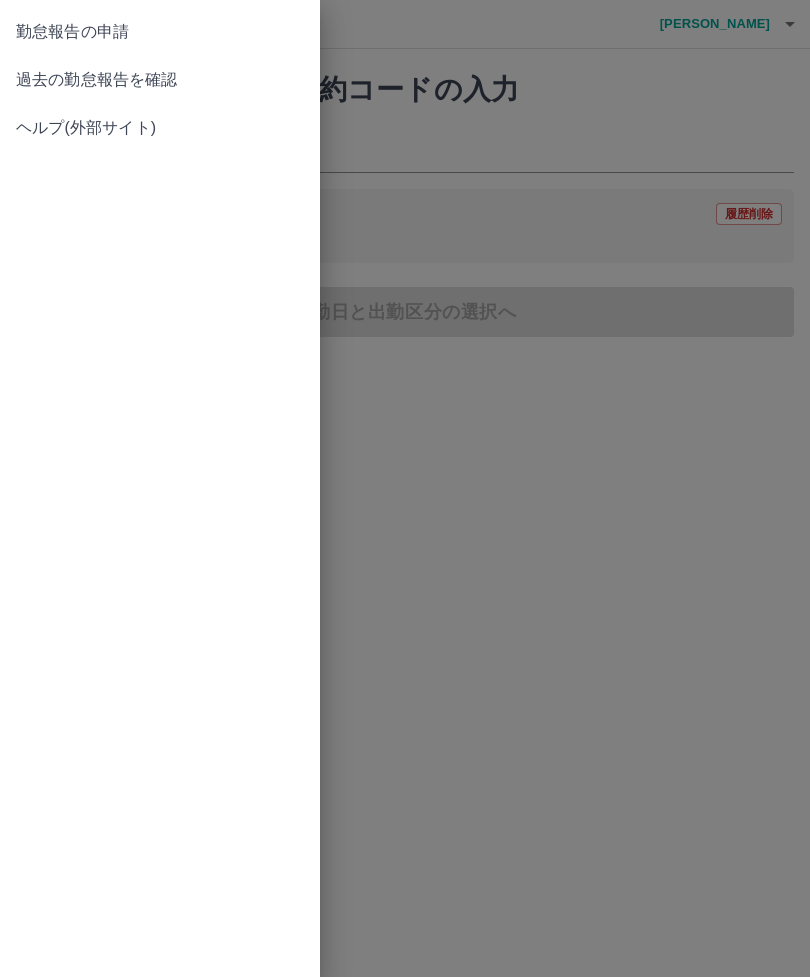 click on "過去の勤怠報告を確認" at bounding box center (160, 80) 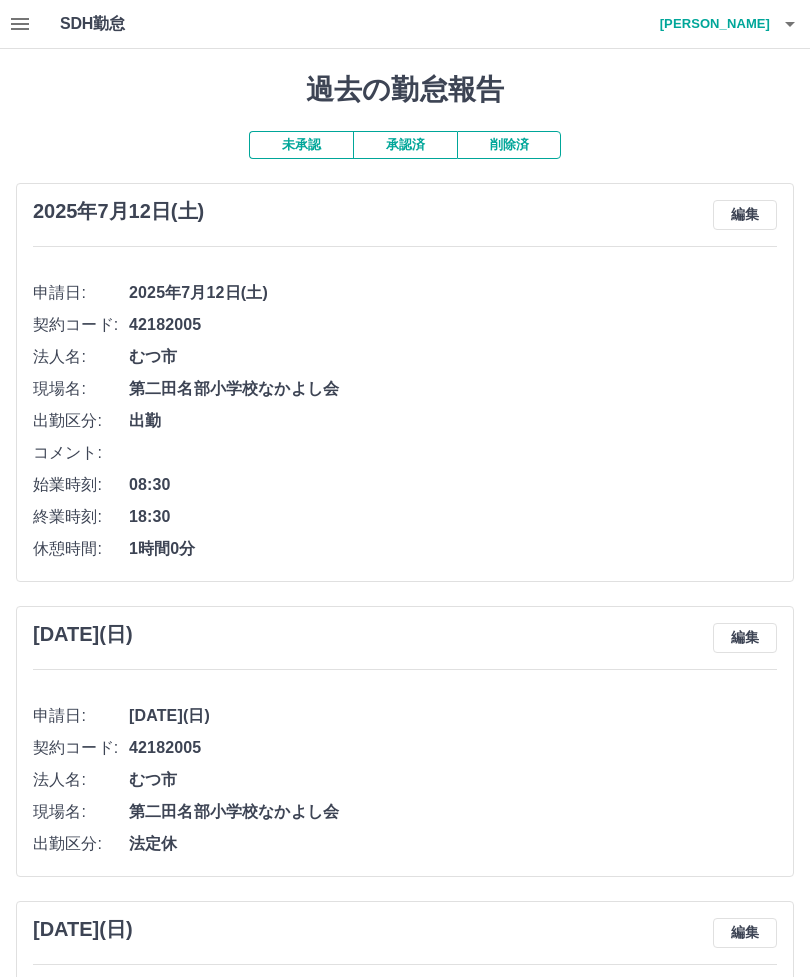 click on "承認済" at bounding box center (405, 145) 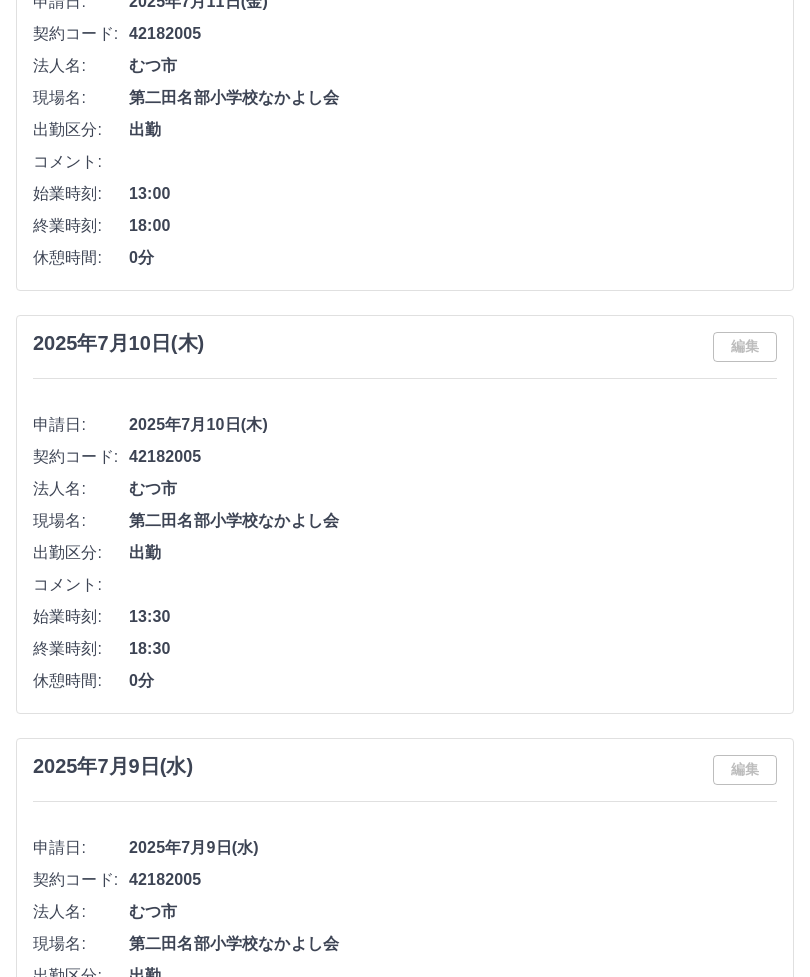 scroll, scrollTop: 0, scrollLeft: 0, axis: both 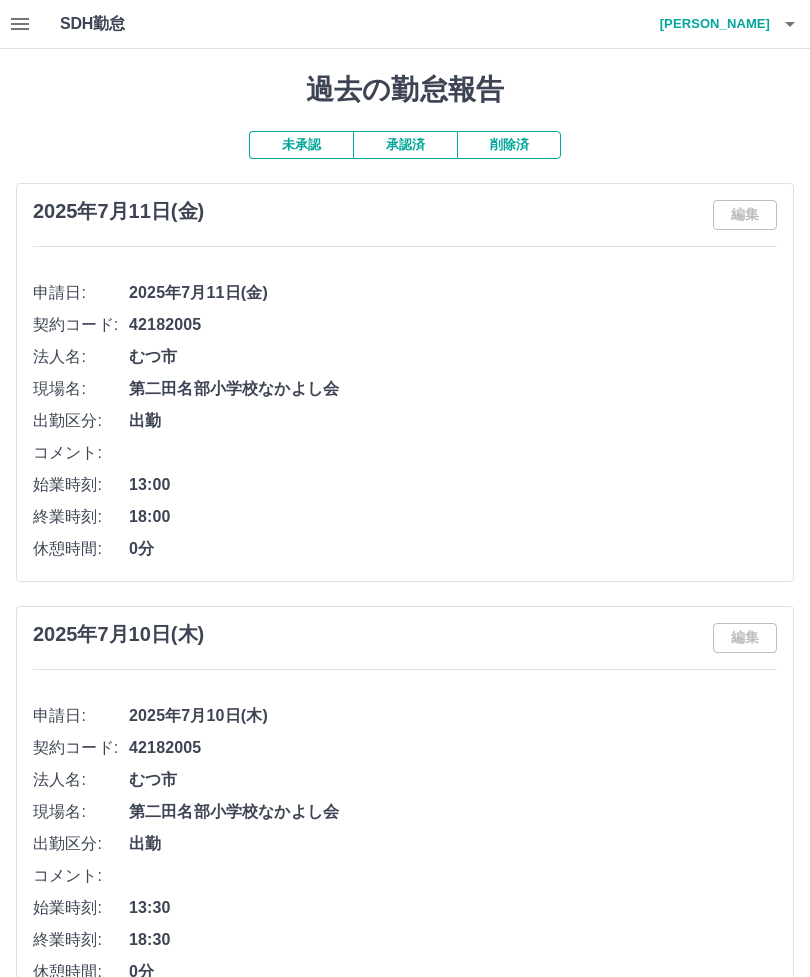 click on "未承認" at bounding box center [301, 145] 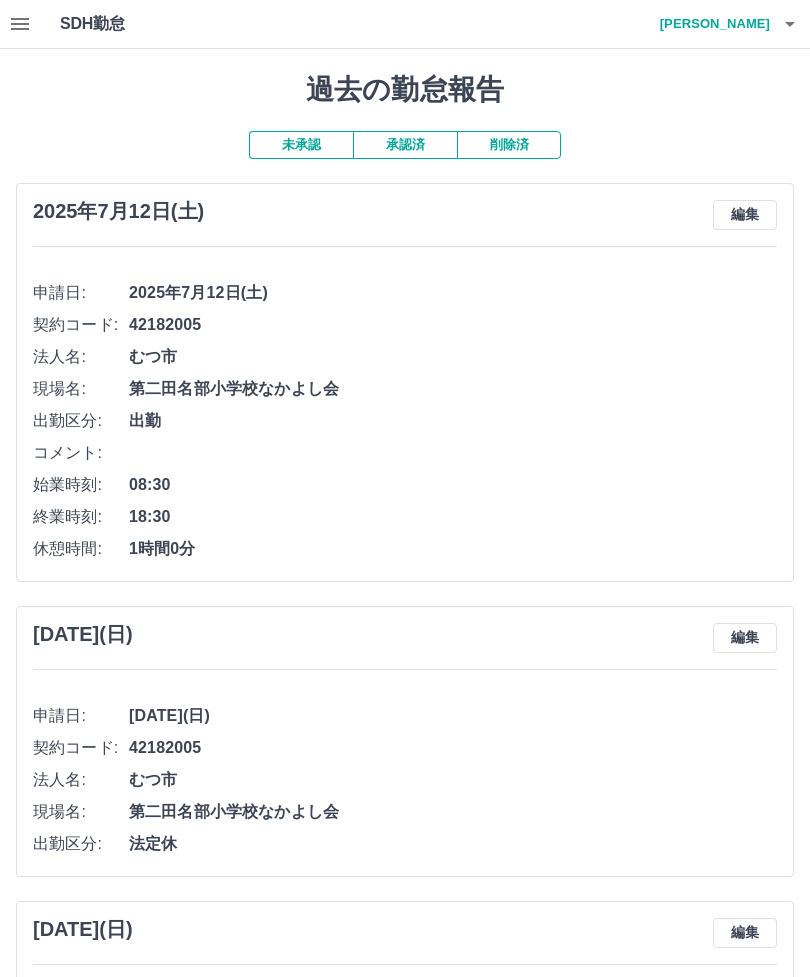click on "杉沼　宏美" at bounding box center [710, 24] 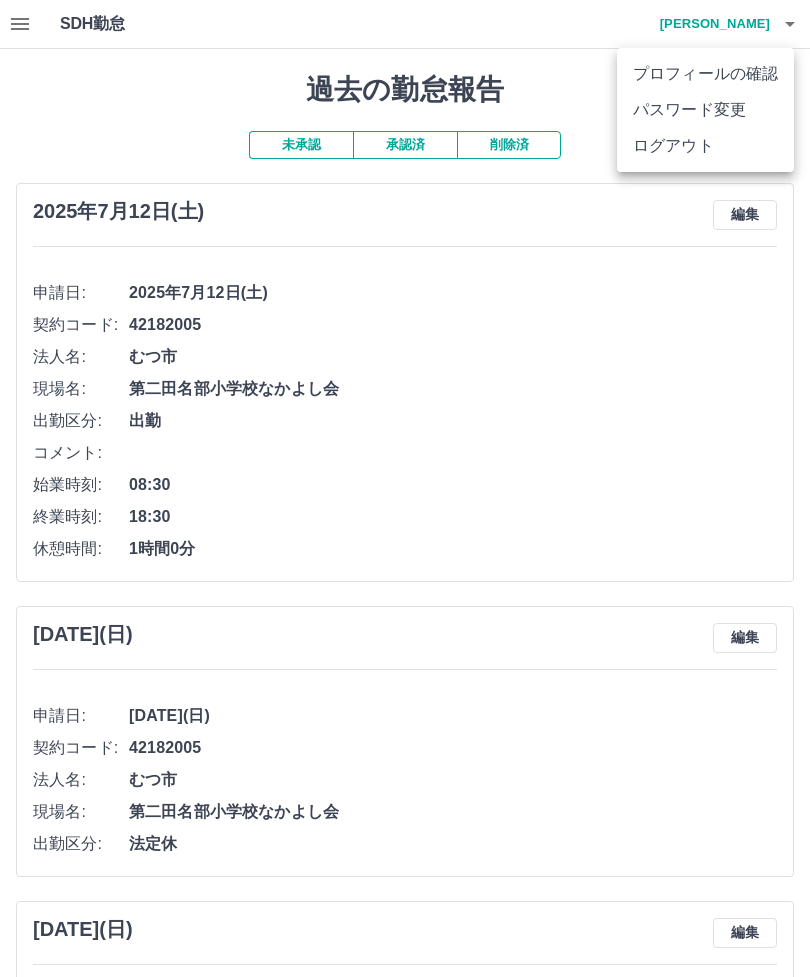 click on "ログアウト" at bounding box center (705, 146) 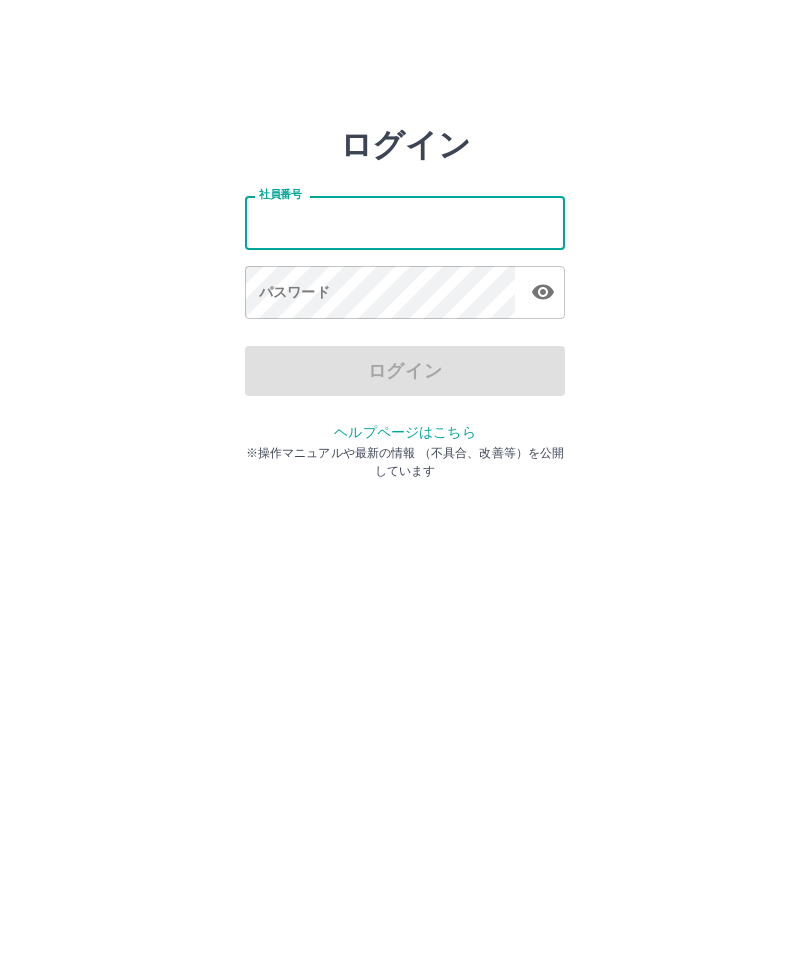 scroll, scrollTop: 0, scrollLeft: 0, axis: both 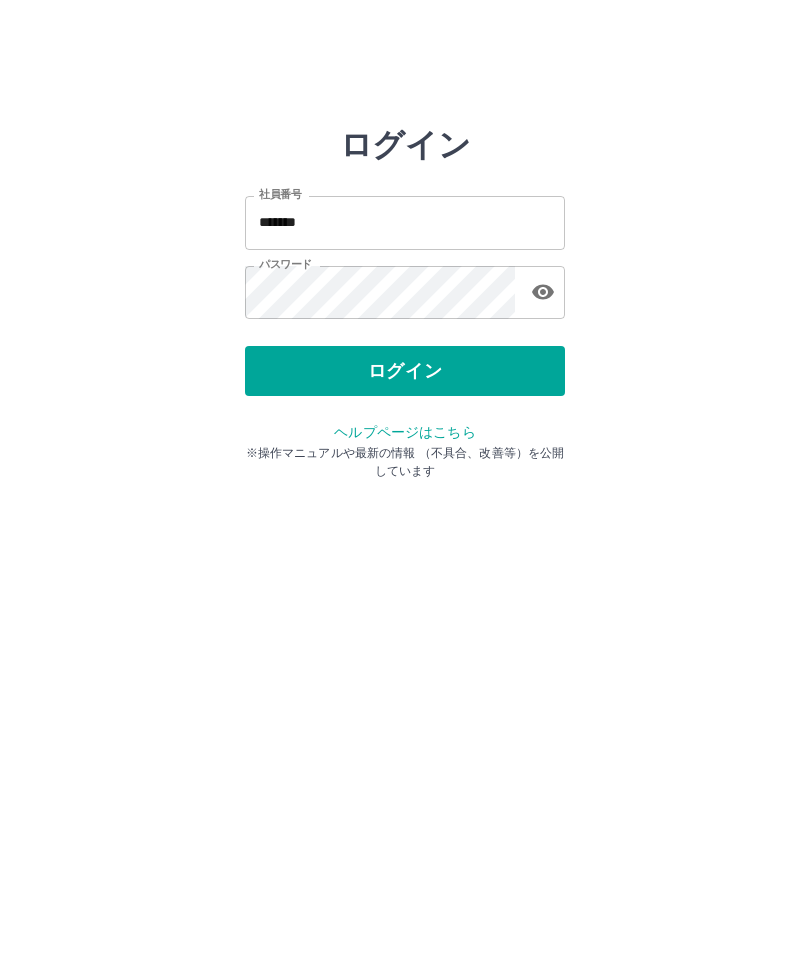 click on "ログイン" at bounding box center [405, 371] 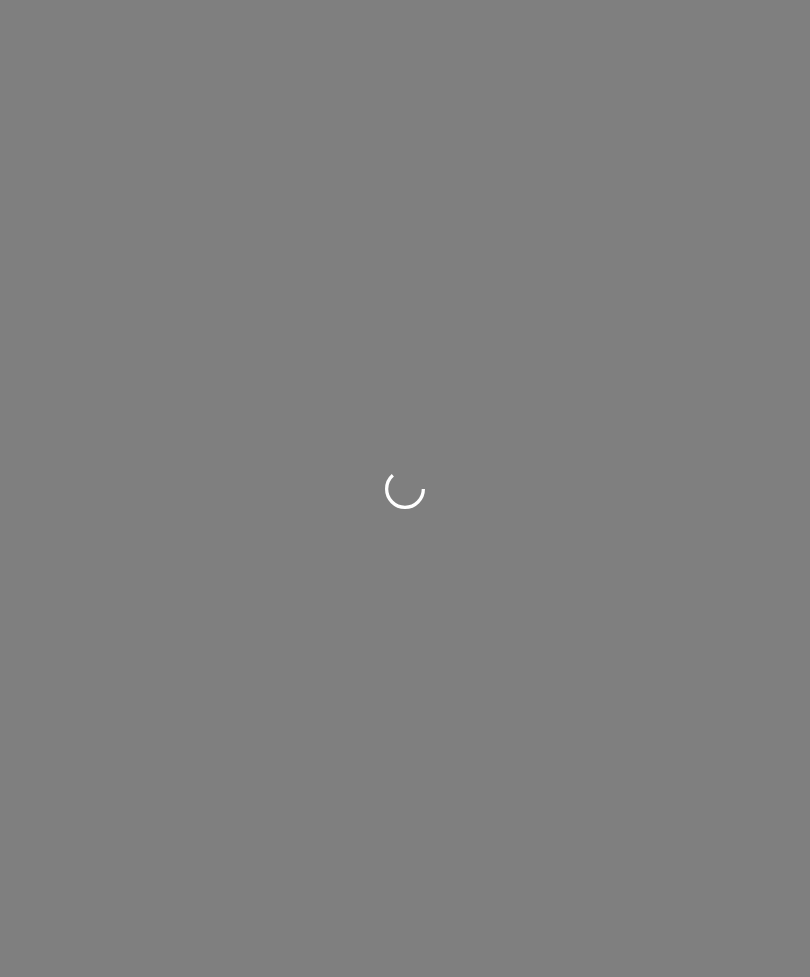 scroll, scrollTop: 0, scrollLeft: 0, axis: both 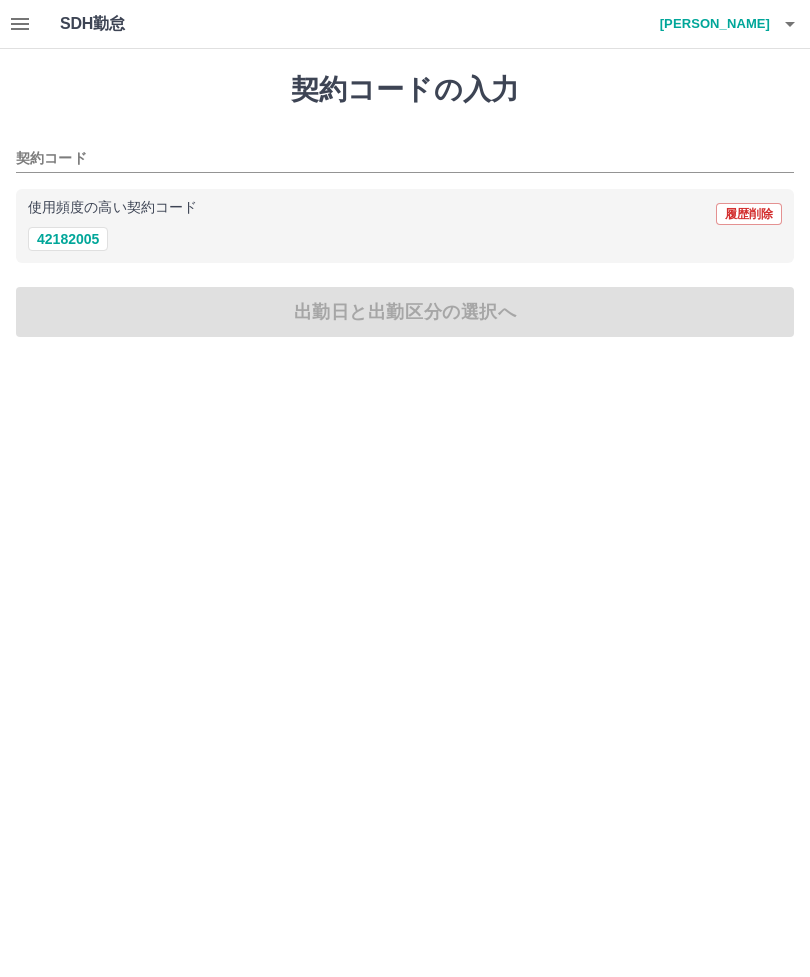 click on "42182005" at bounding box center [68, 239] 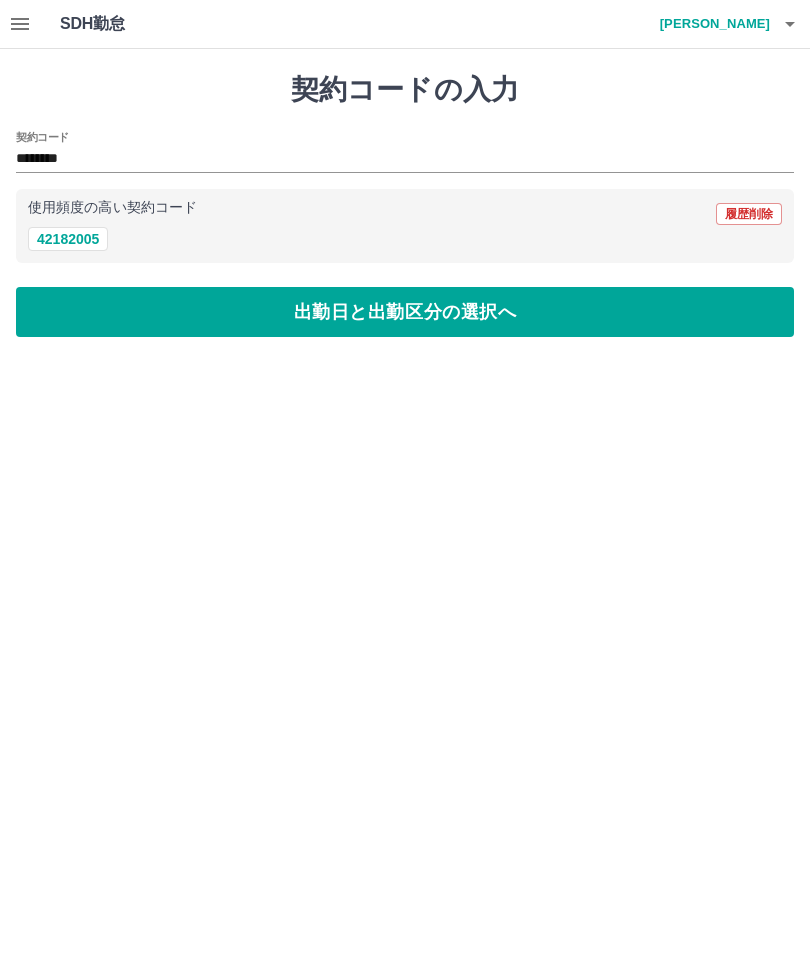 click on "出勤日と出勤区分の選択へ" at bounding box center (405, 312) 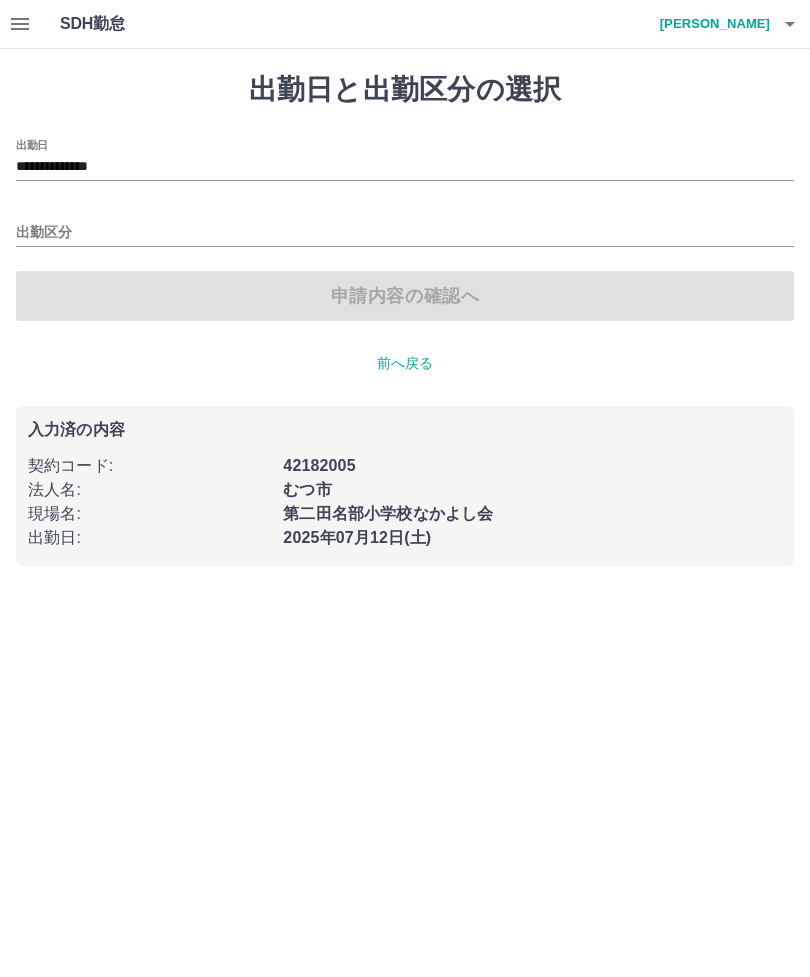click on "出勤区分" at bounding box center [405, 233] 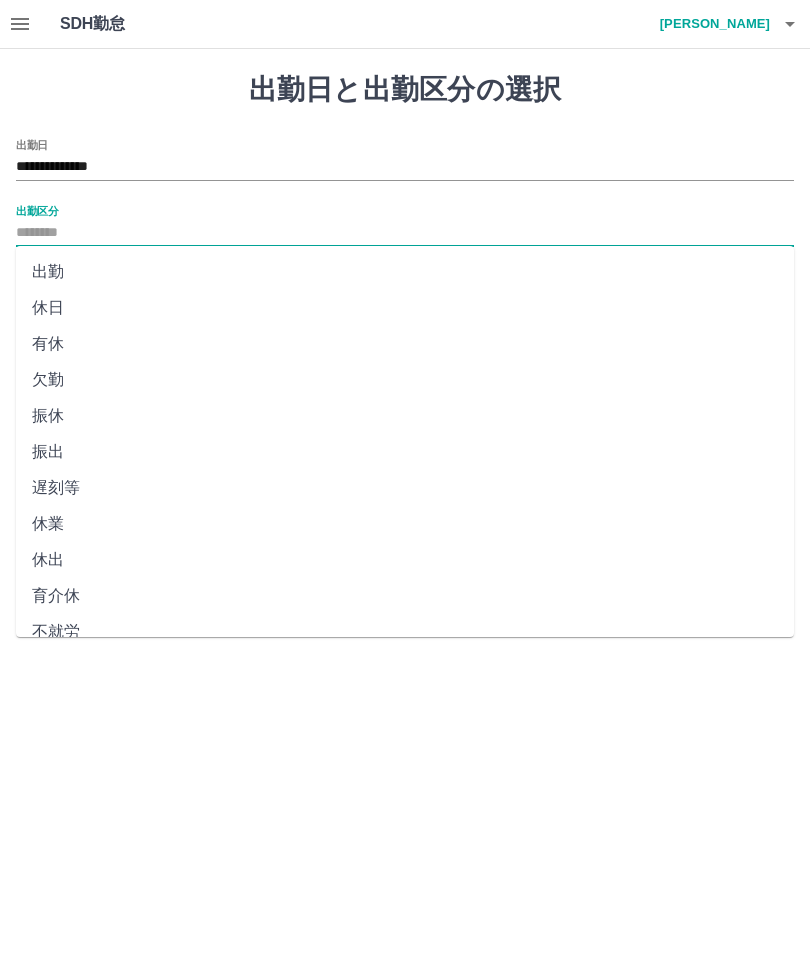 click on "出勤" at bounding box center (405, 272) 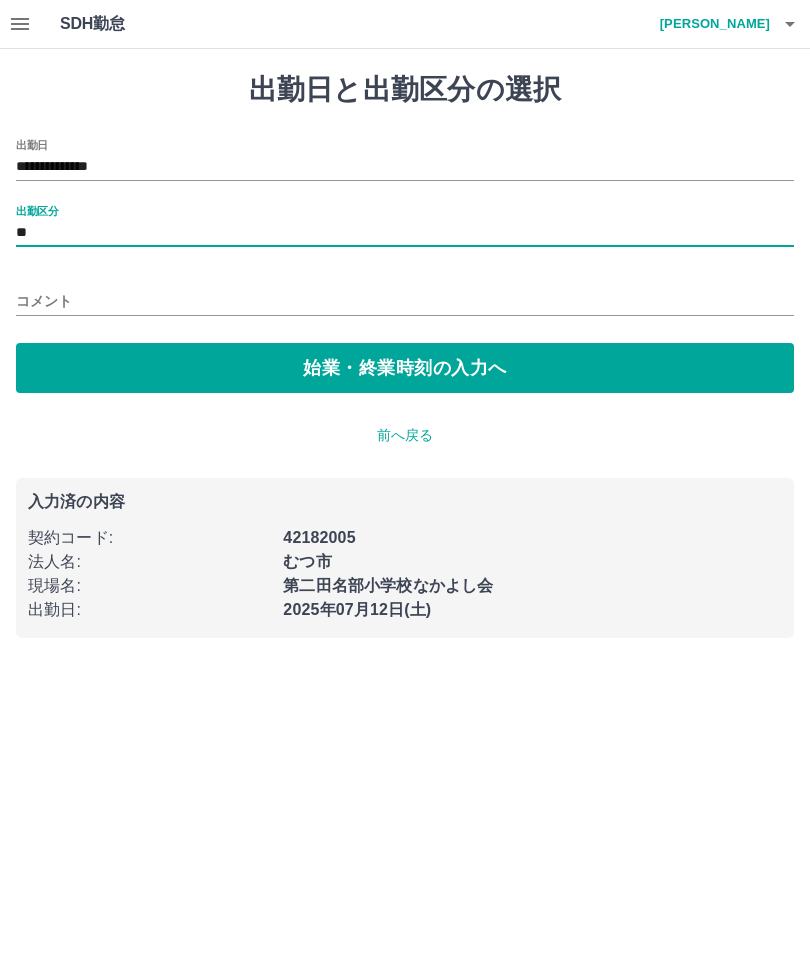 type on "**" 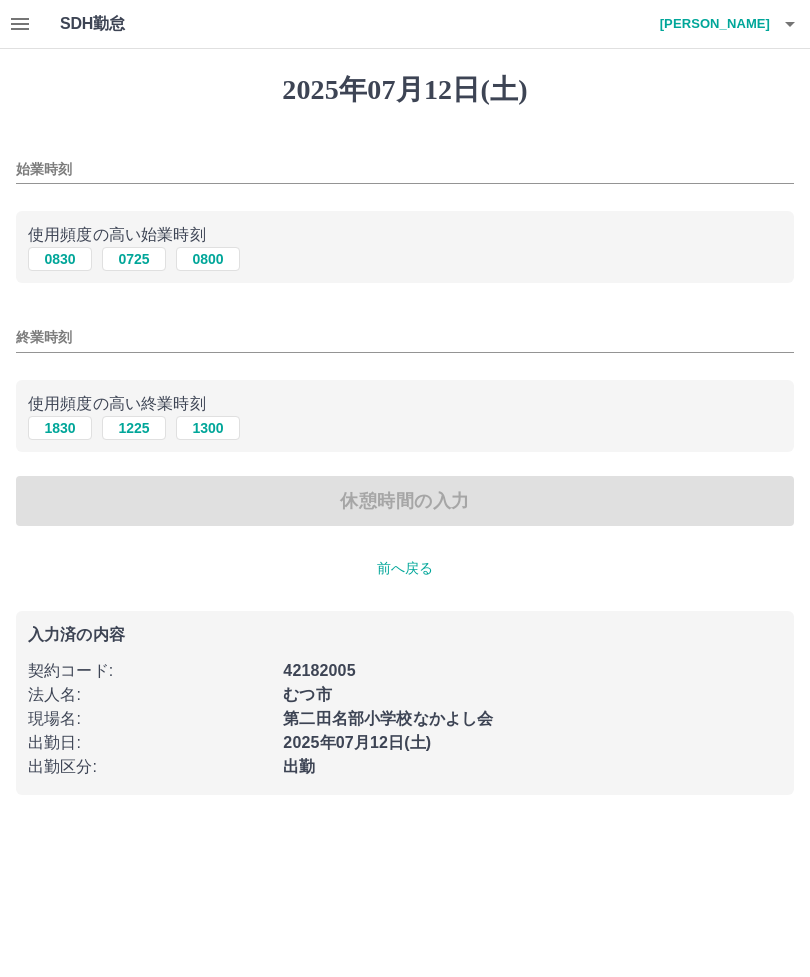 click on "0725" at bounding box center [134, 259] 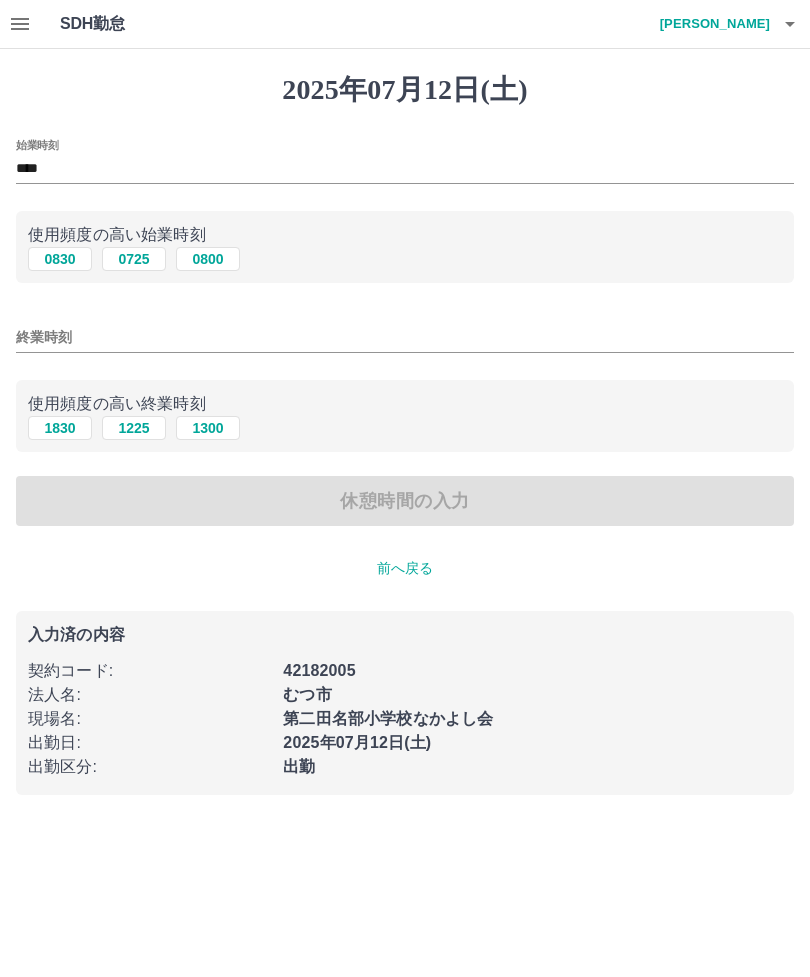 click on "1225" at bounding box center [134, 428] 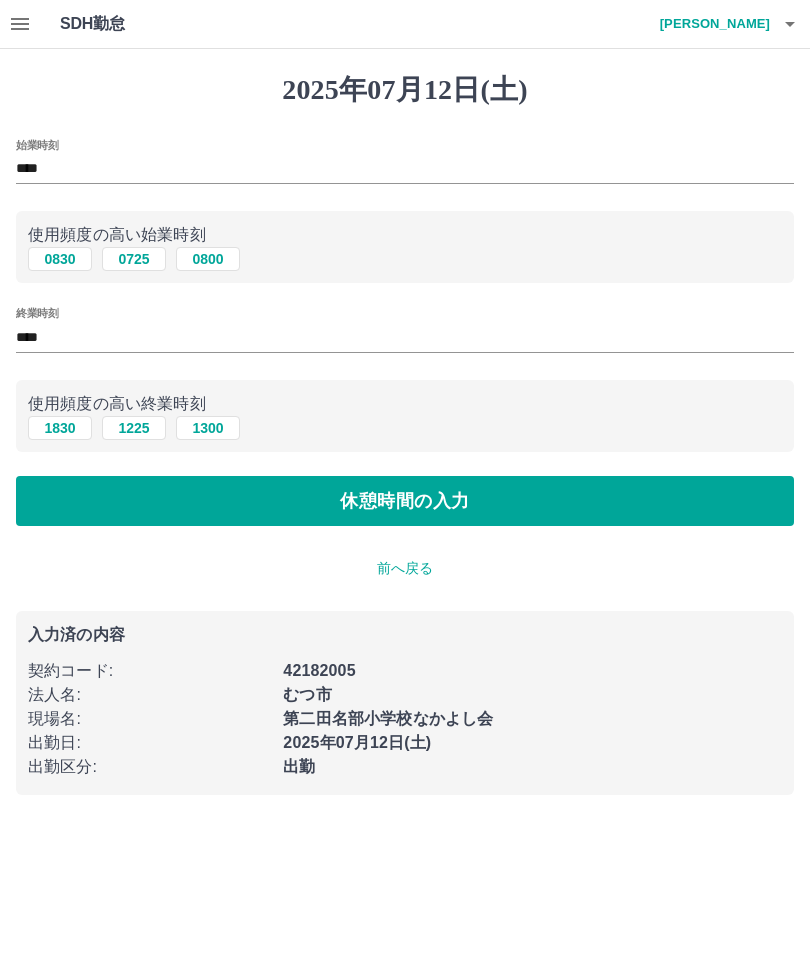 click on "休憩時間の入力" at bounding box center (405, 501) 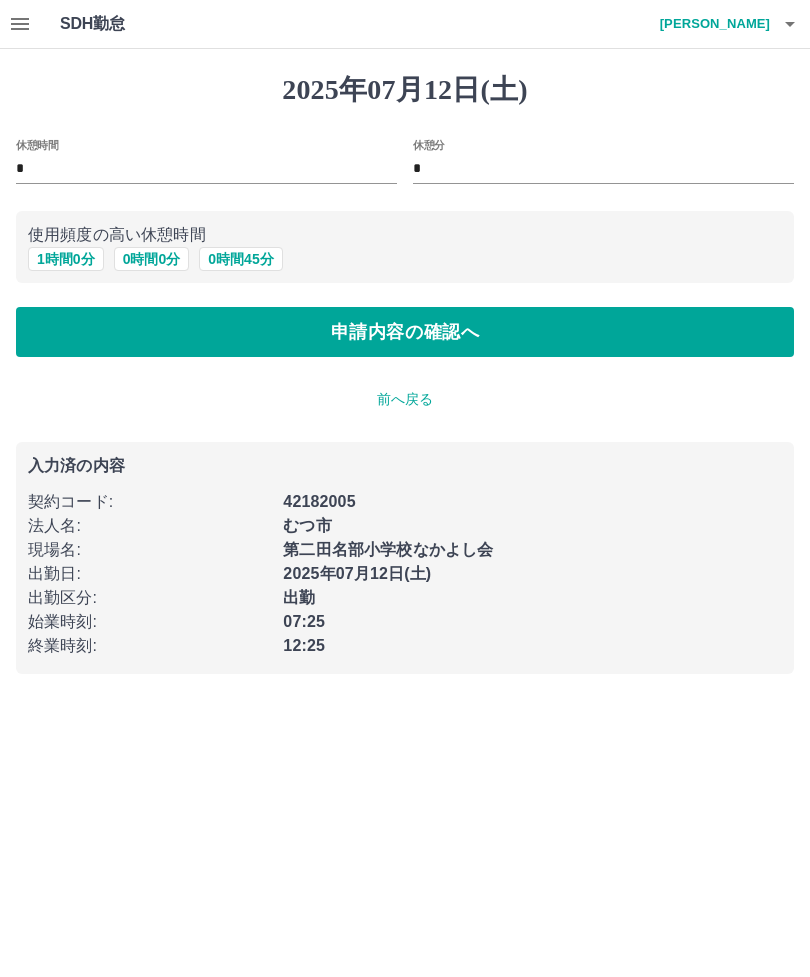 click on "申請内容の確認へ" at bounding box center (405, 332) 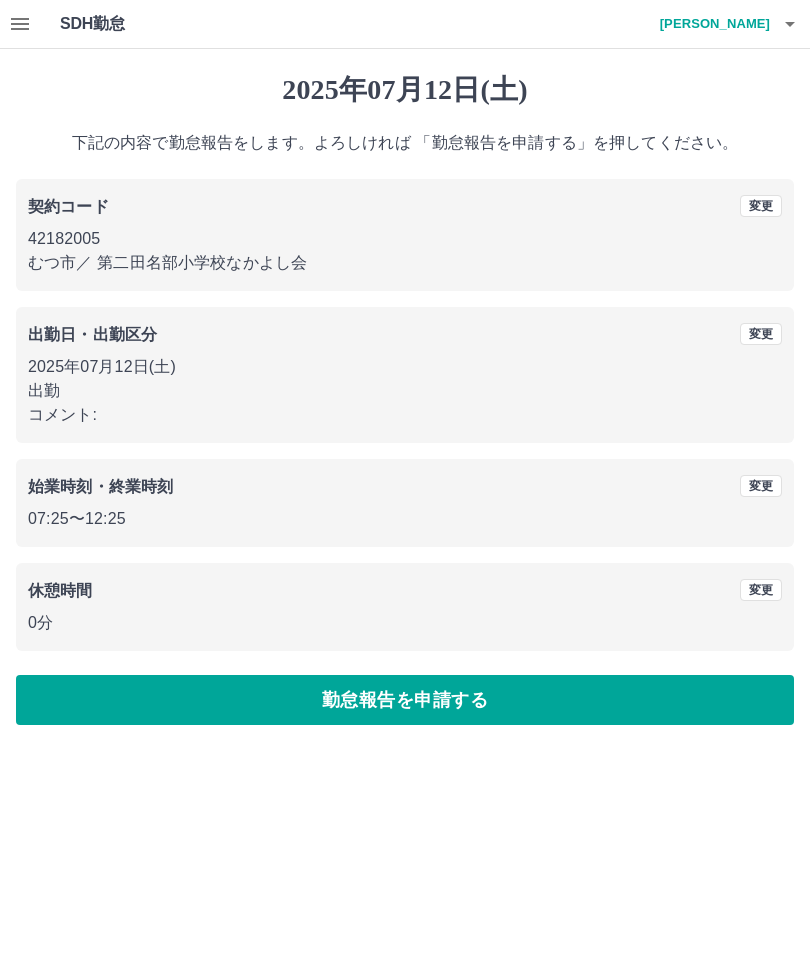 click on "勤怠報告を申請する" at bounding box center [405, 700] 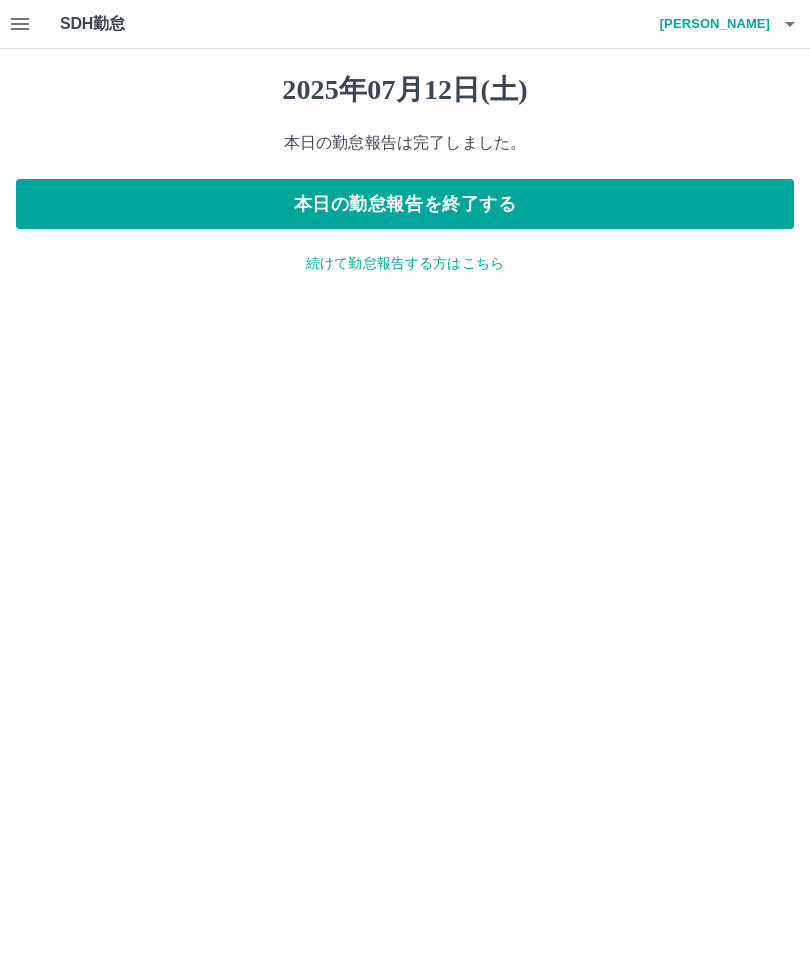click on "本日の勤怠報告を終了する" at bounding box center (405, 204) 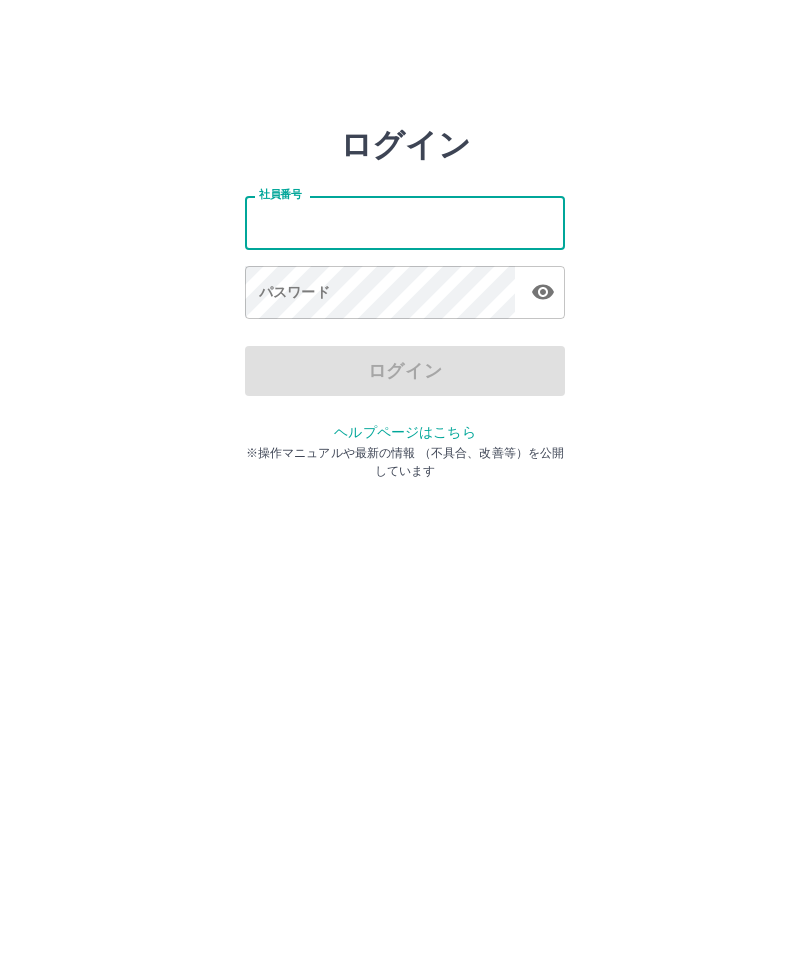 scroll, scrollTop: 0, scrollLeft: 0, axis: both 